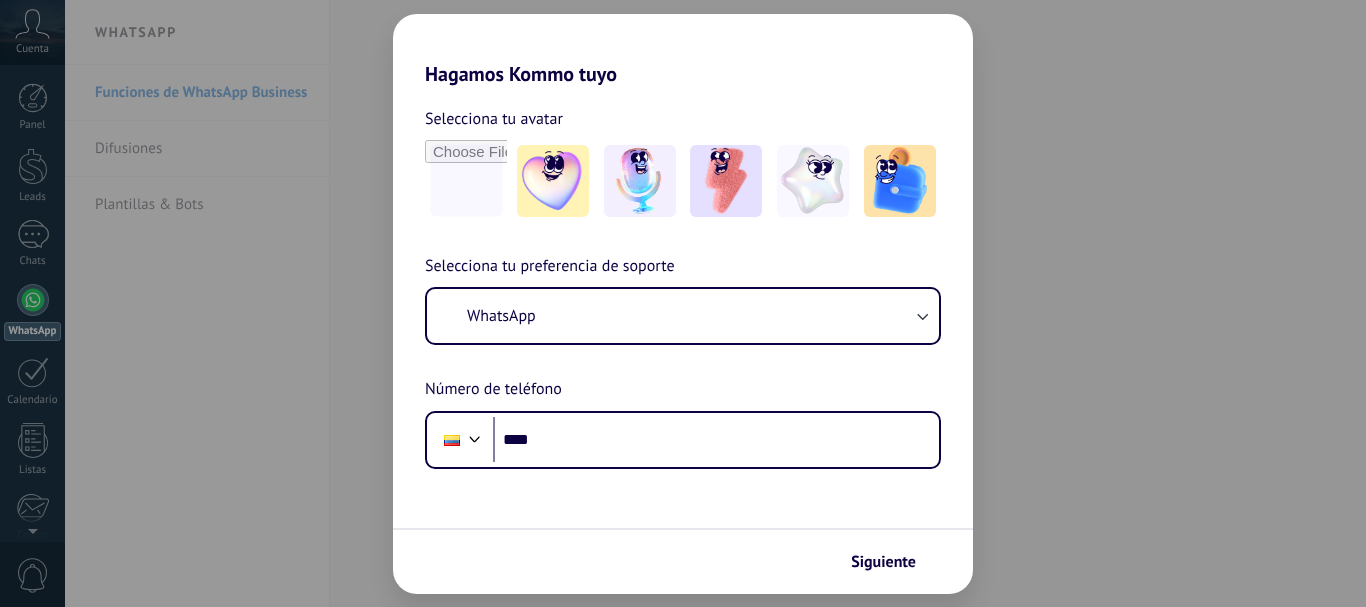 scroll, scrollTop: 0, scrollLeft: 0, axis: both 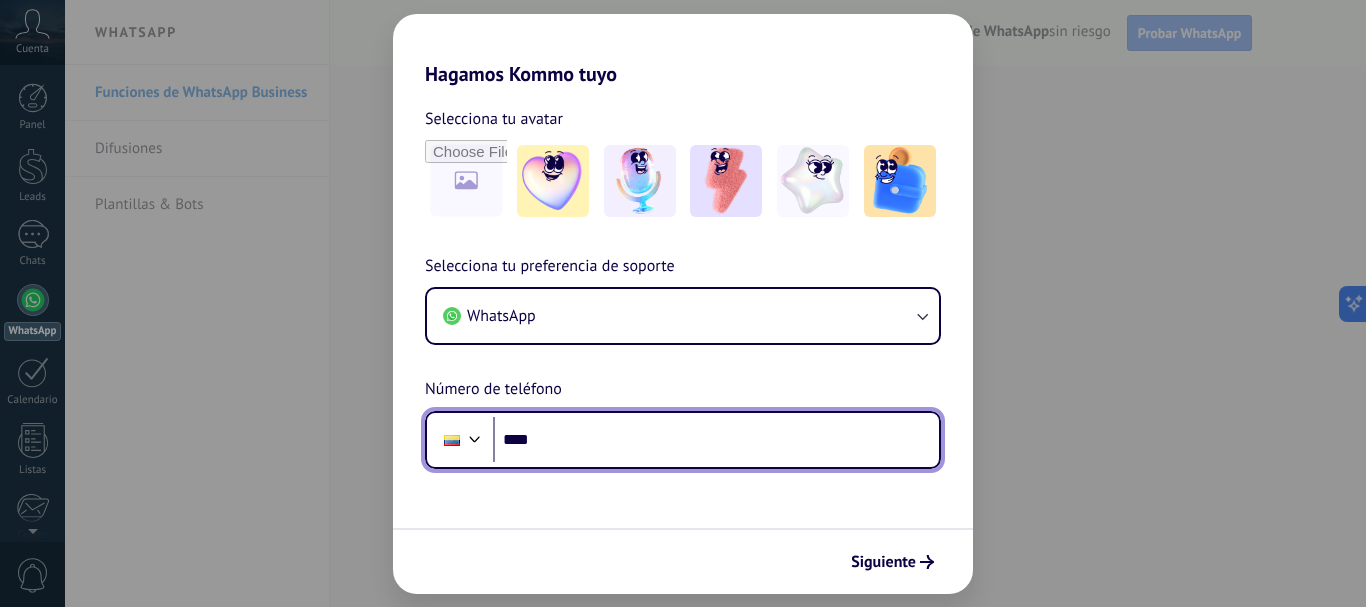 click on "****" at bounding box center (716, 440) 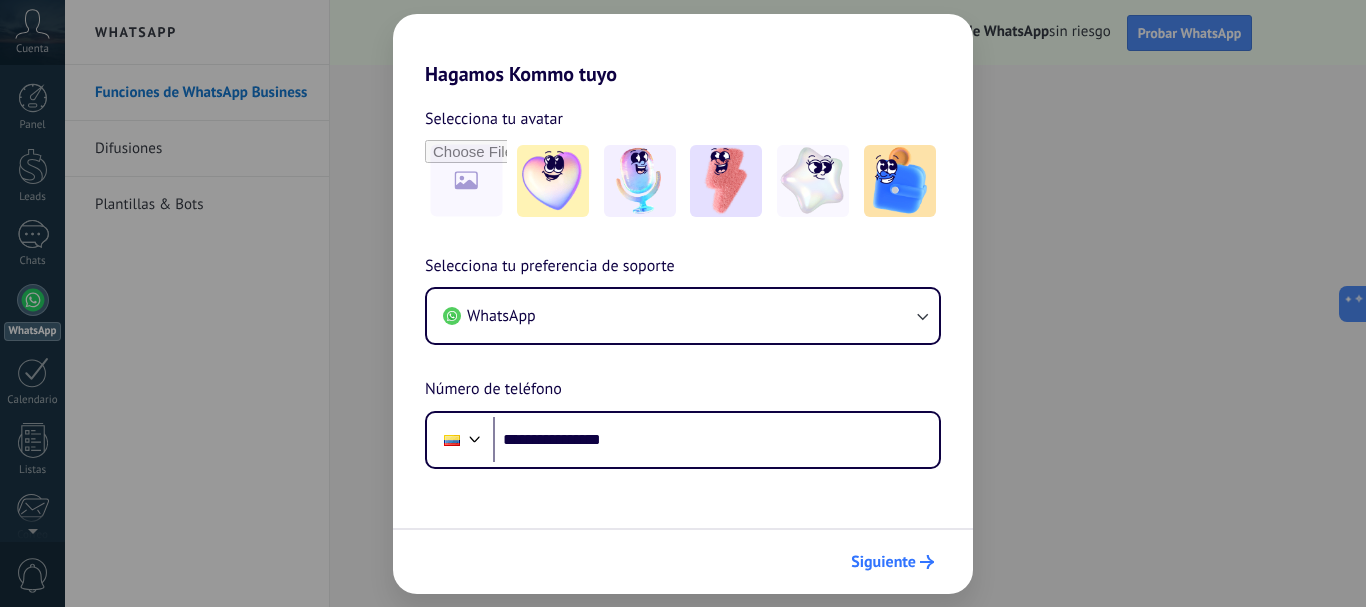 click on "Siguiente" at bounding box center (883, 562) 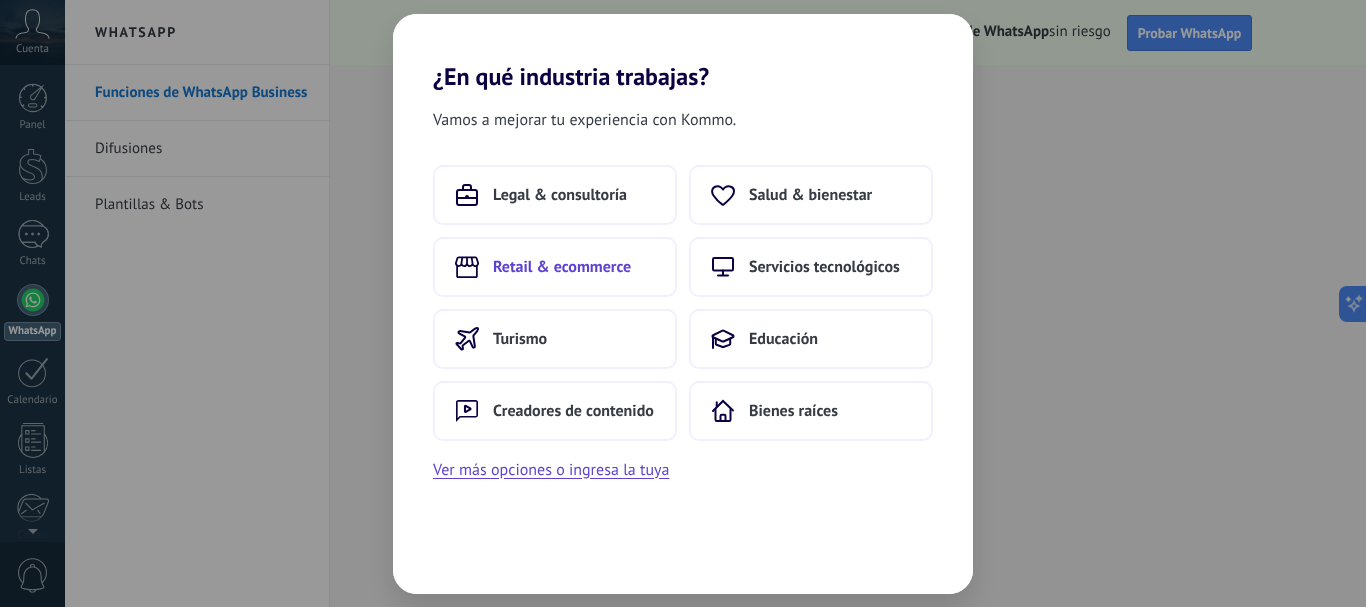 click on "Retail & ecommerce" at bounding box center (560, 195) 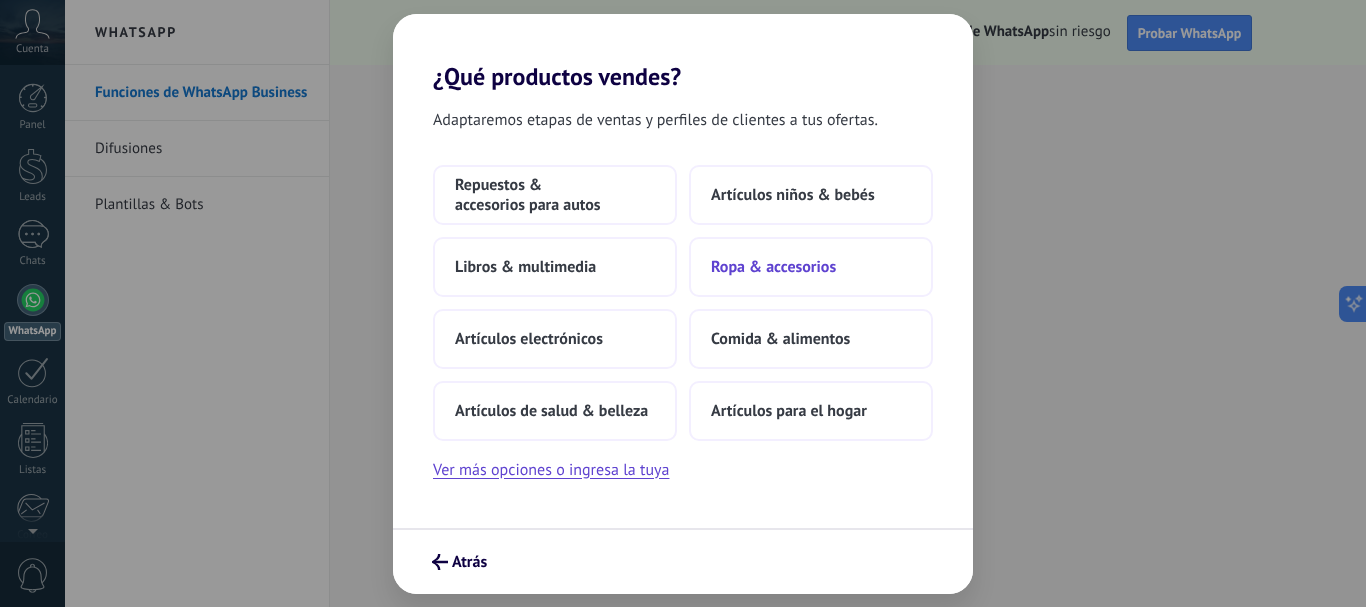 click on "Ropa & accesorios" at bounding box center (555, 195) 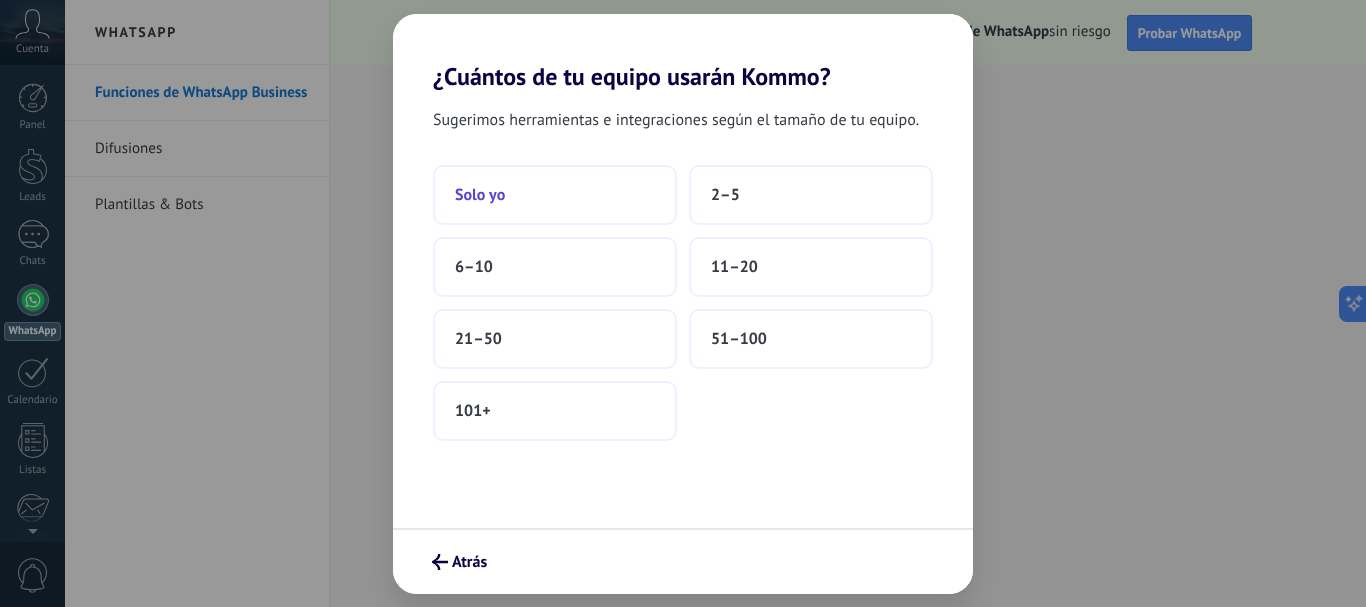 click on "Solo yo" at bounding box center [555, 195] 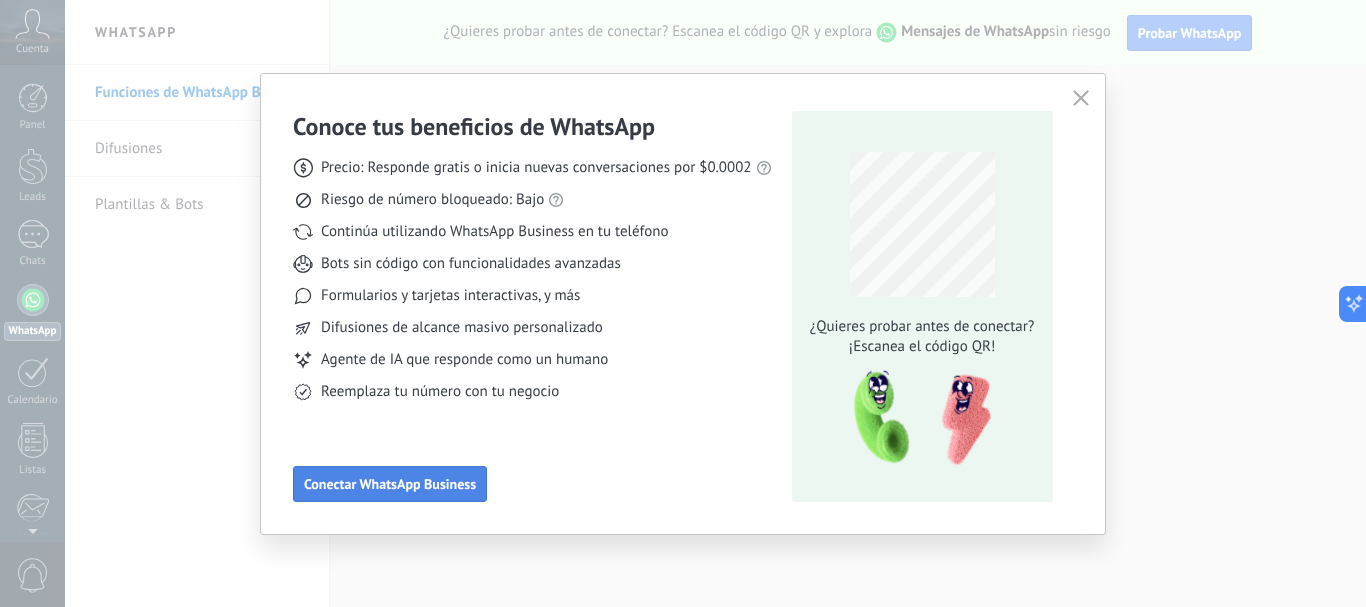 click on "Conectar WhatsApp Business" at bounding box center [390, 484] 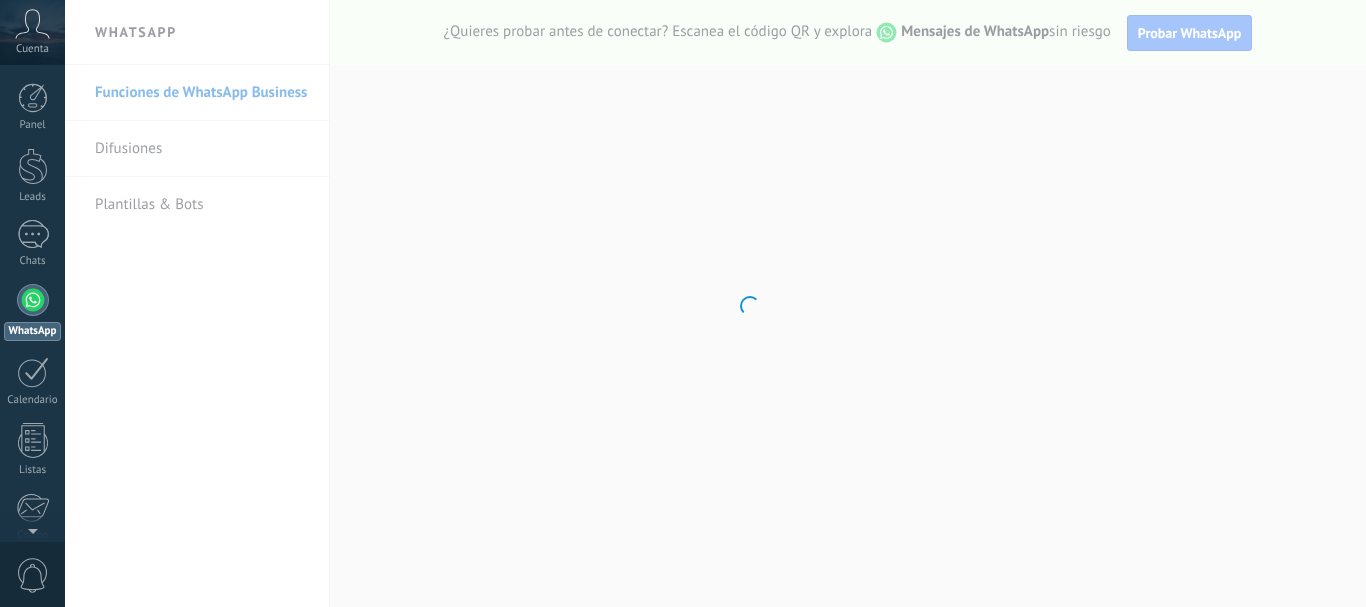 scroll, scrollTop: 0, scrollLeft: 0, axis: both 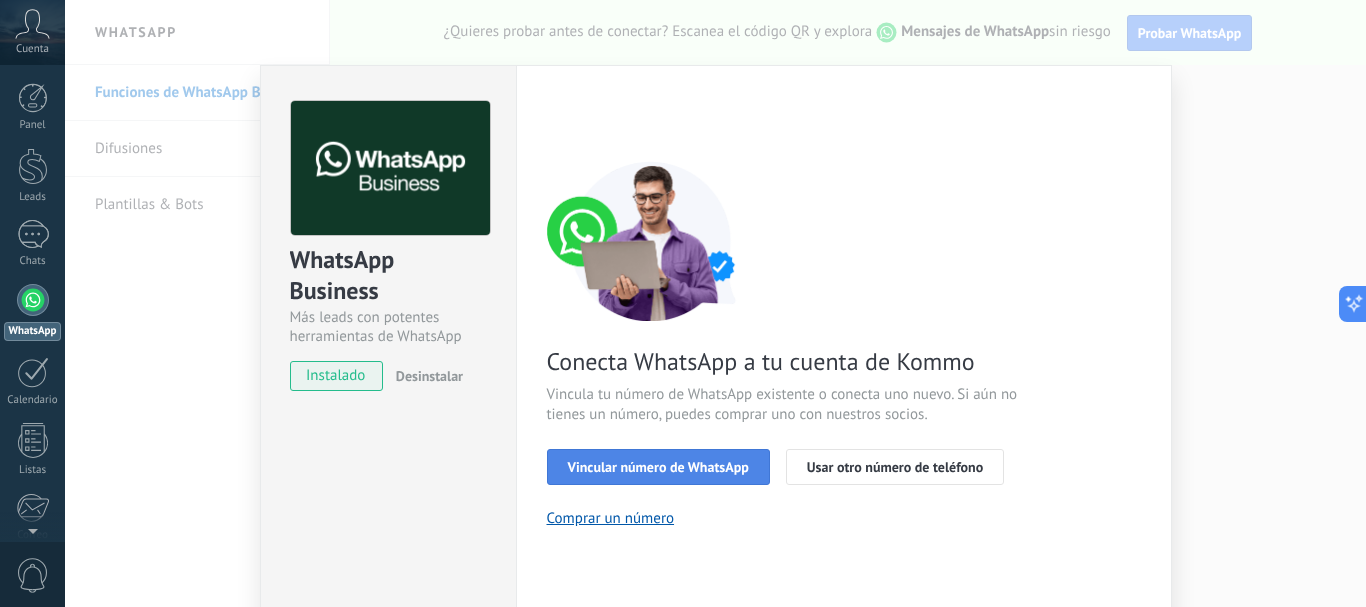 click on "Vincular número de WhatsApp" at bounding box center [658, 467] 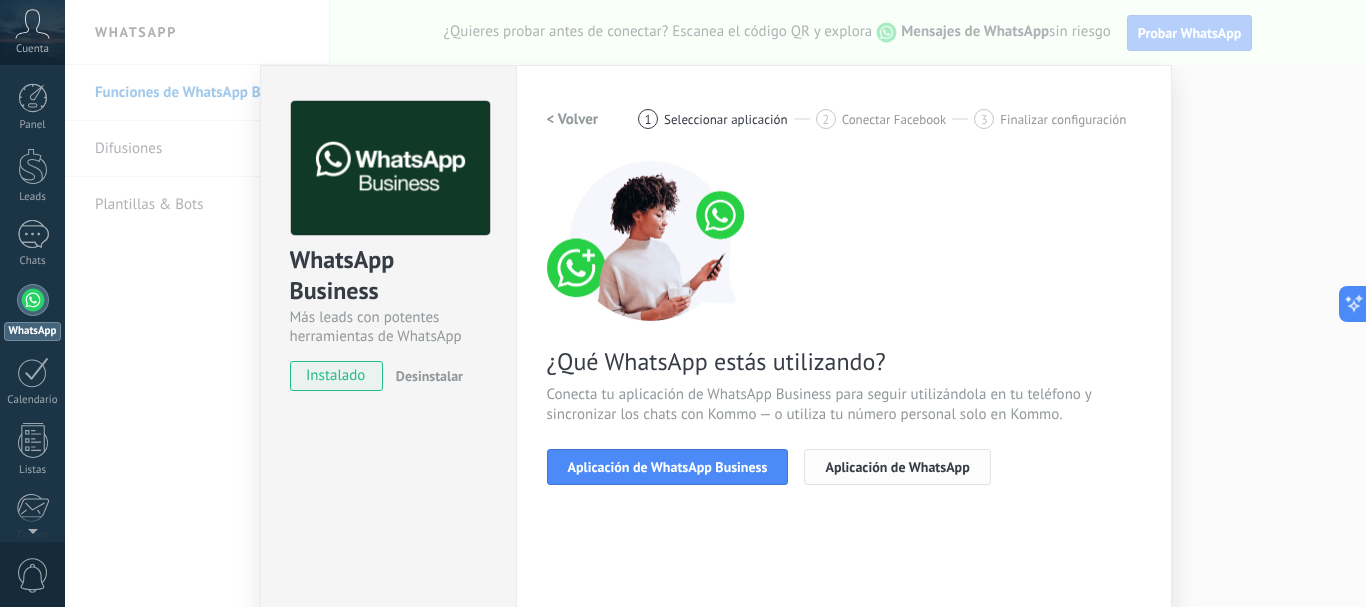 click on "Aplicación de WhatsApp" at bounding box center [897, 467] 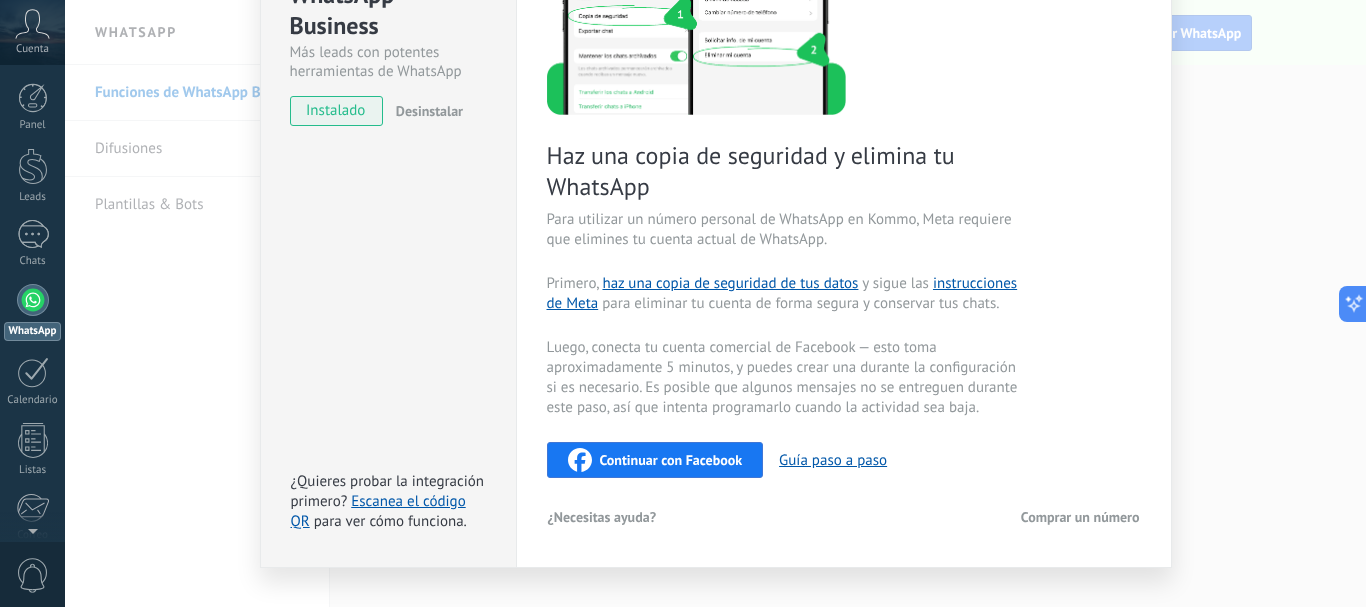 scroll, scrollTop: 300, scrollLeft: 0, axis: vertical 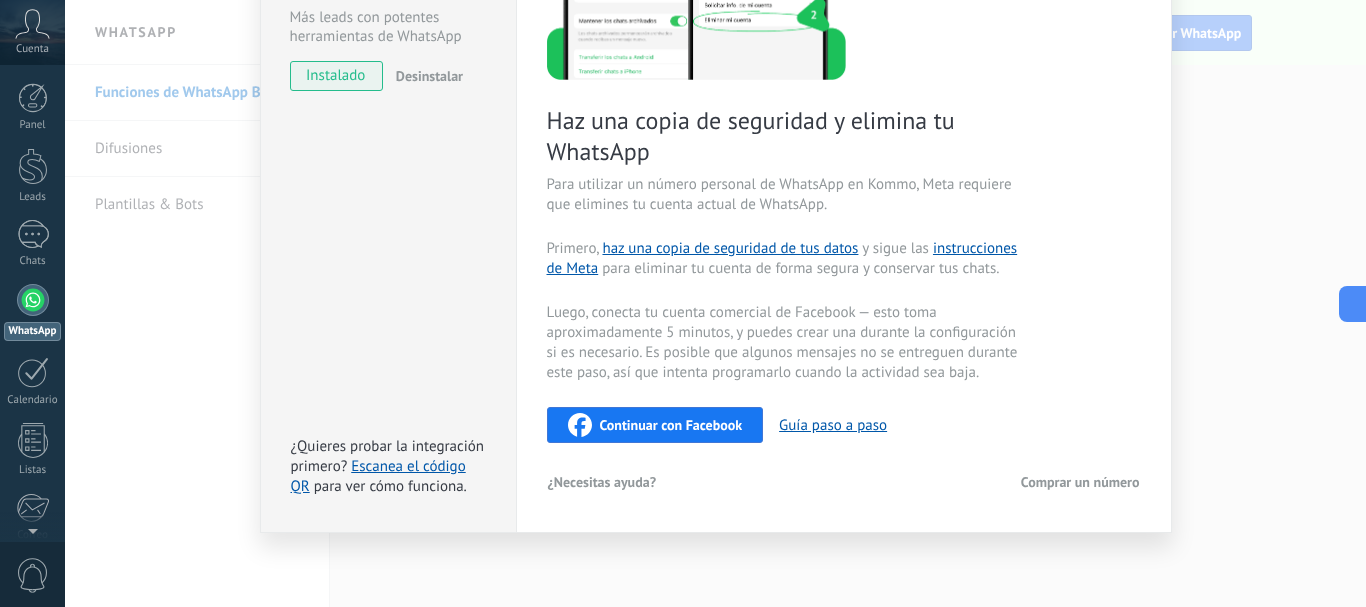 click on "Continuar con Facebook" at bounding box center [671, 425] 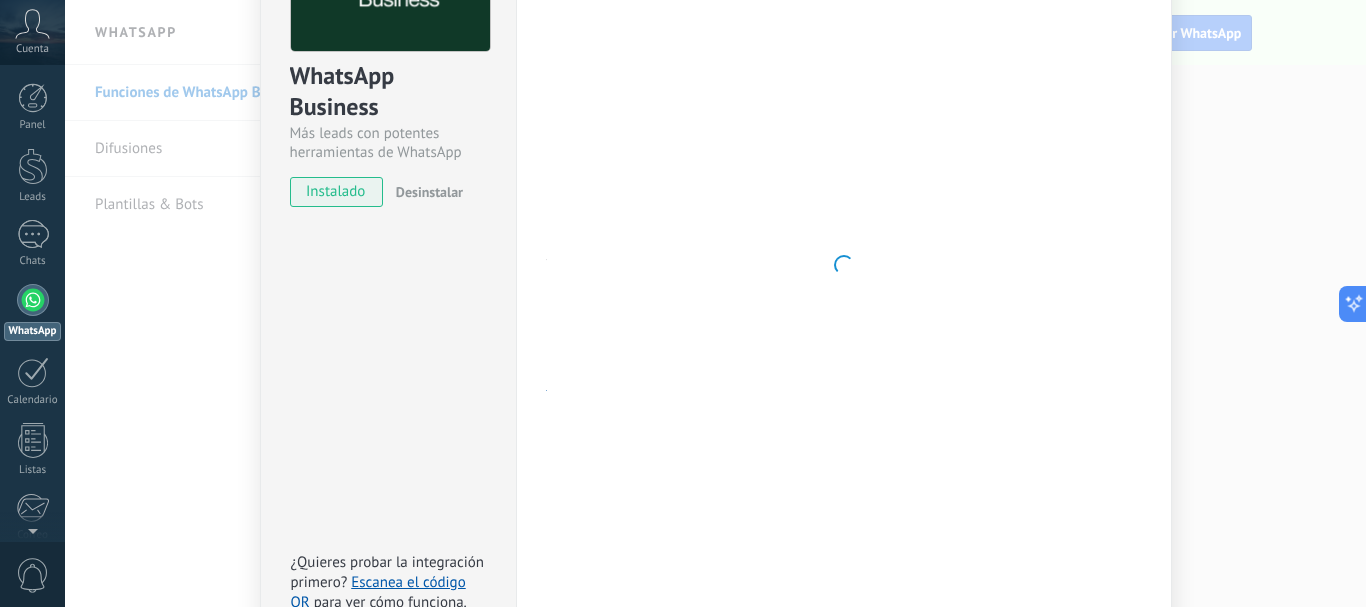 scroll, scrollTop: 0, scrollLeft: 0, axis: both 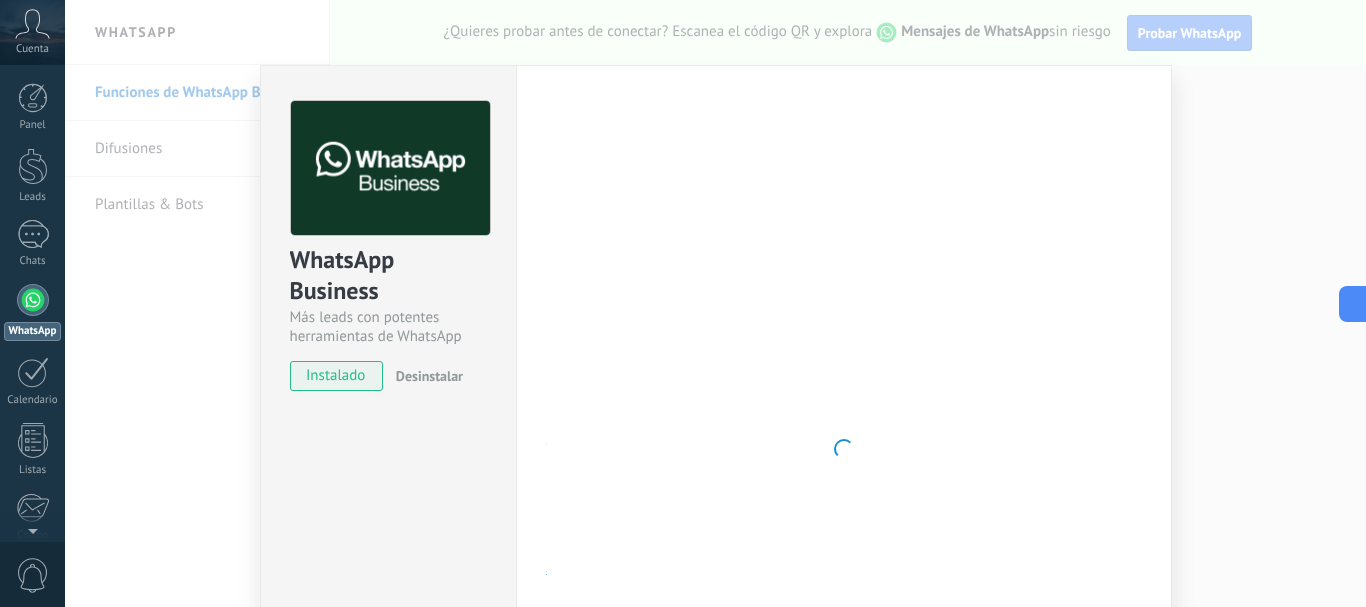 click at bounding box center [844, 449] 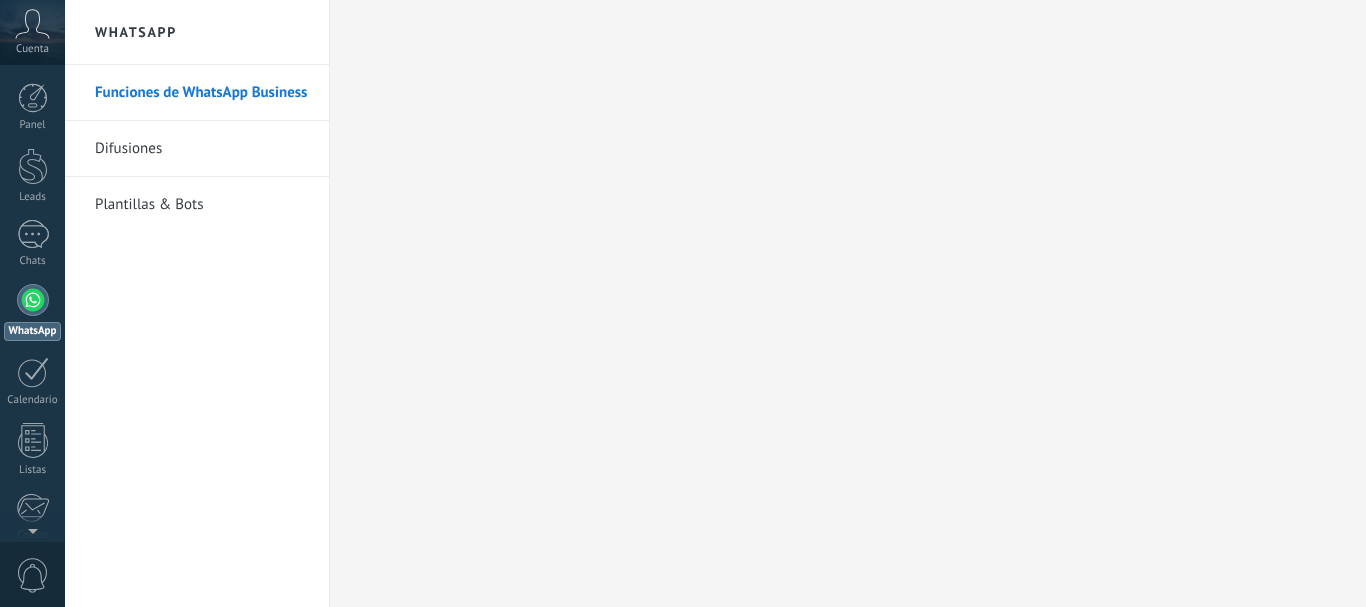 scroll, scrollTop: 0, scrollLeft: 0, axis: both 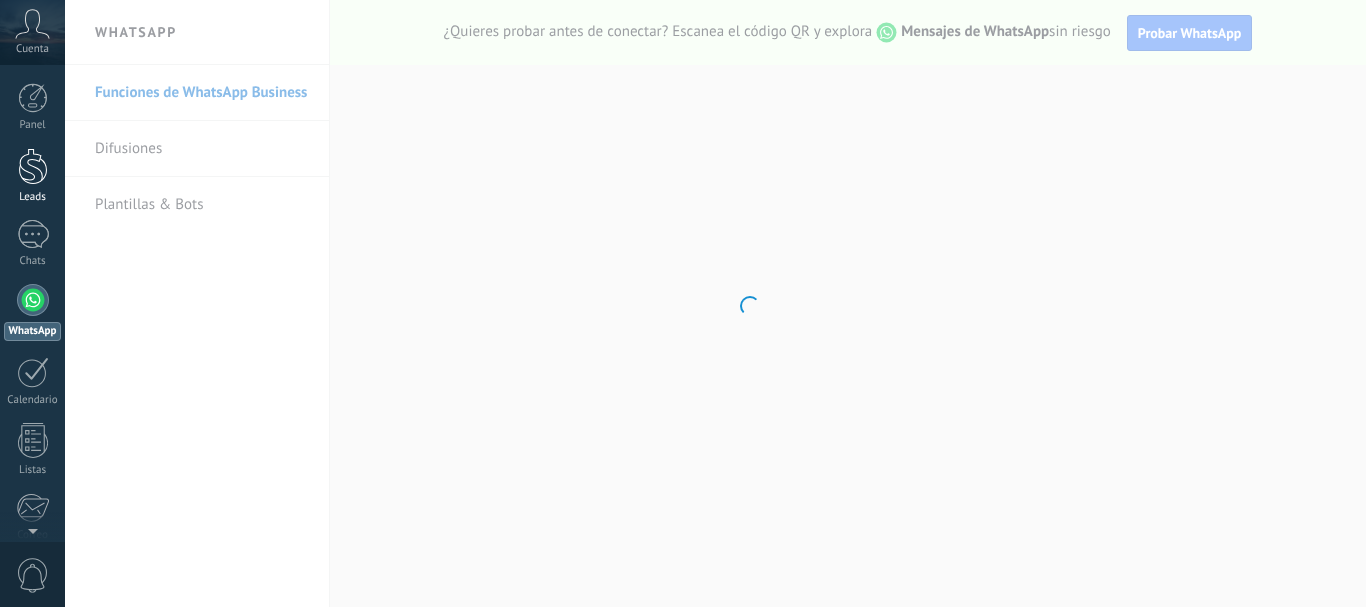 click at bounding box center (33, 166) 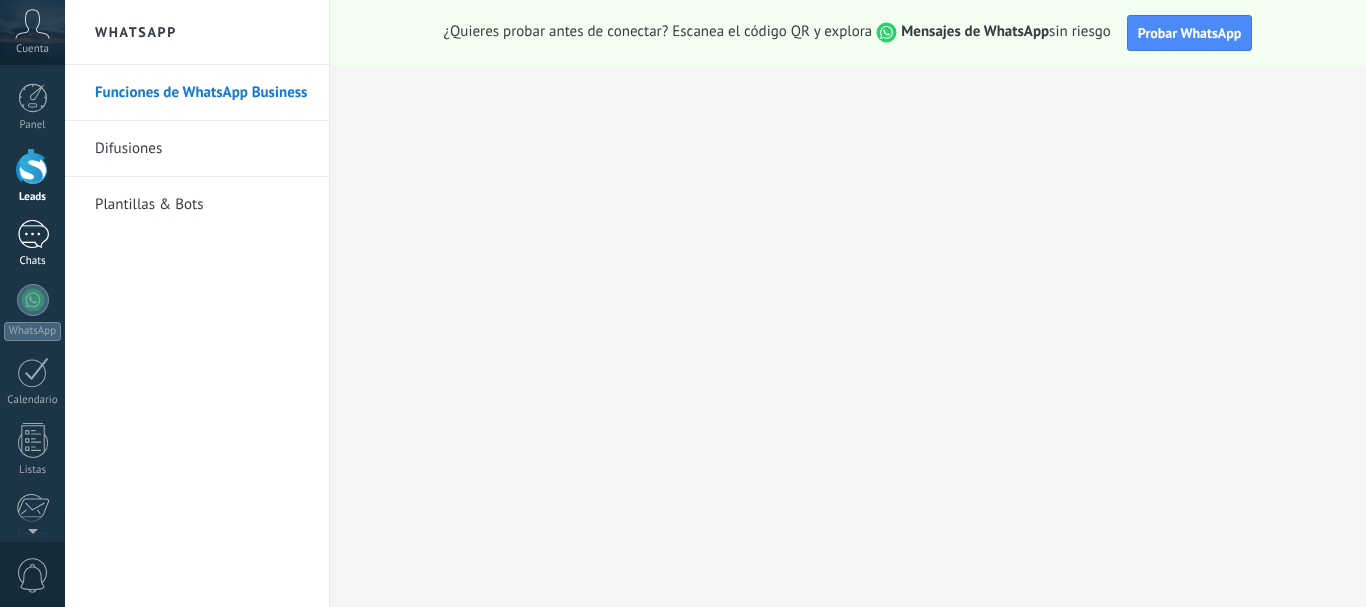 click at bounding box center (33, 234) 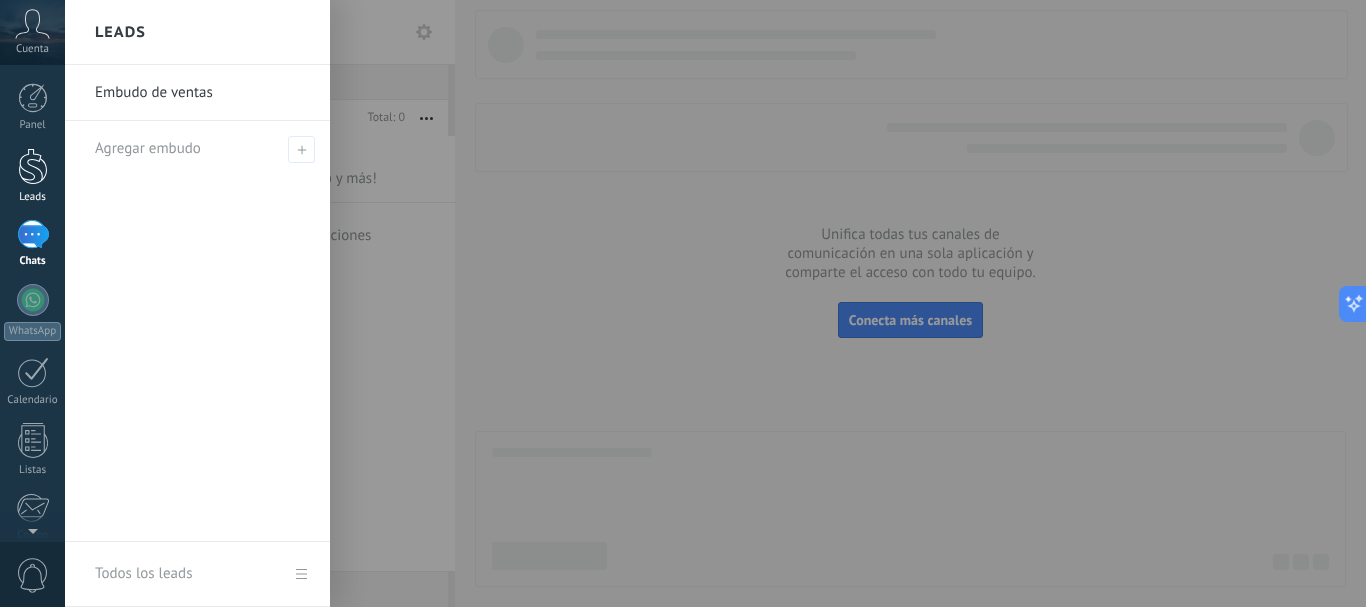 scroll, scrollTop: 0, scrollLeft: 0, axis: both 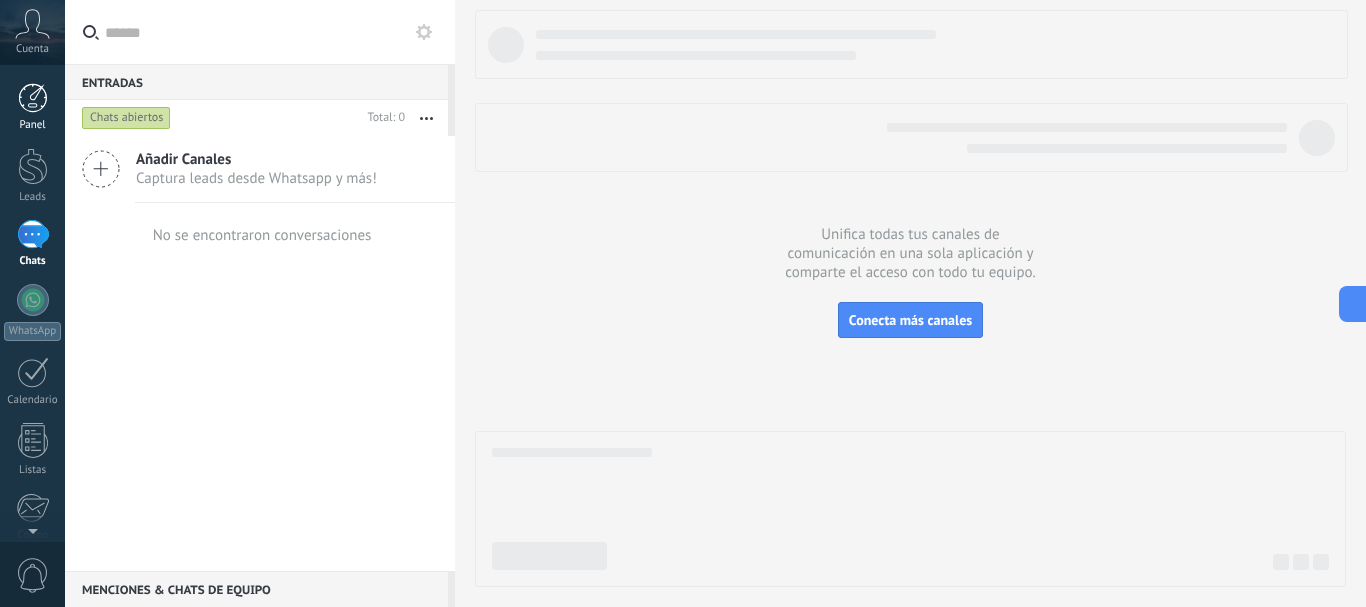 click at bounding box center (33, 98) 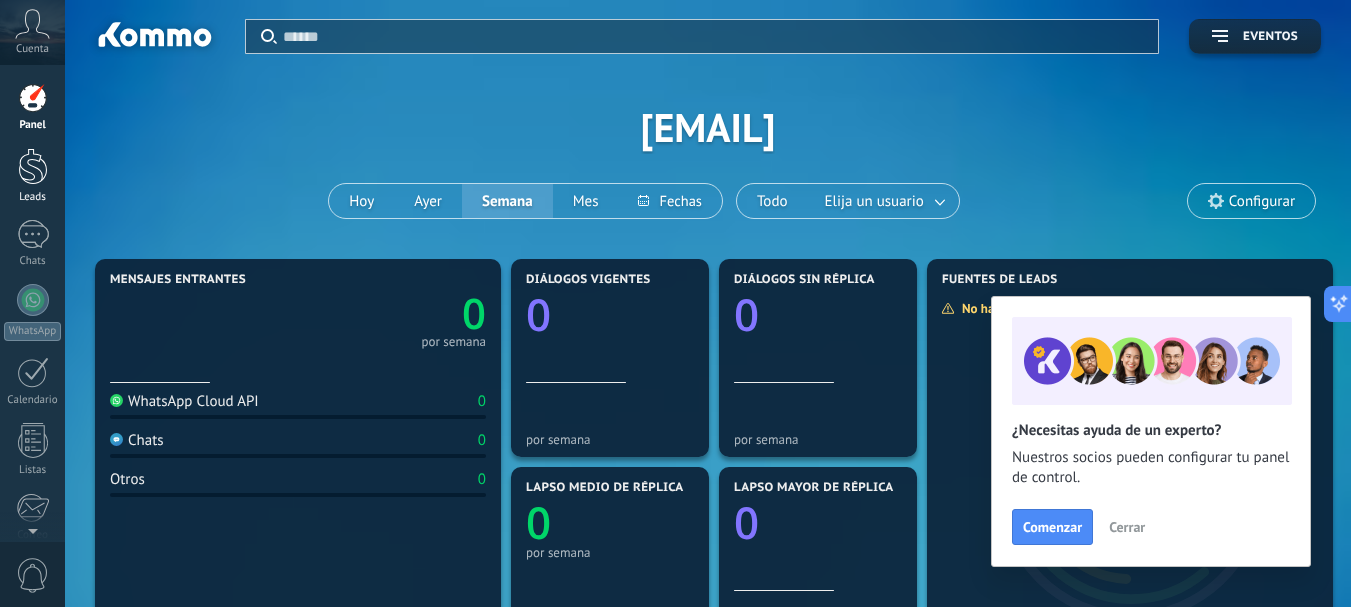 click at bounding box center (33, 166) 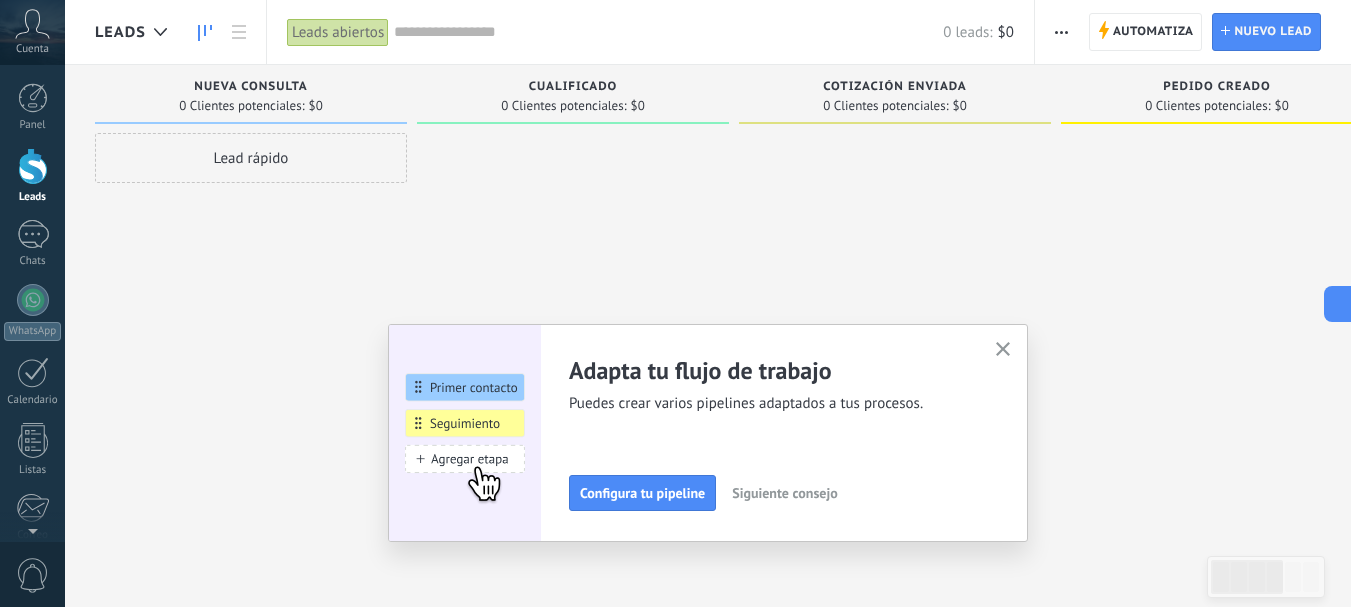 click at bounding box center (1003, 349) 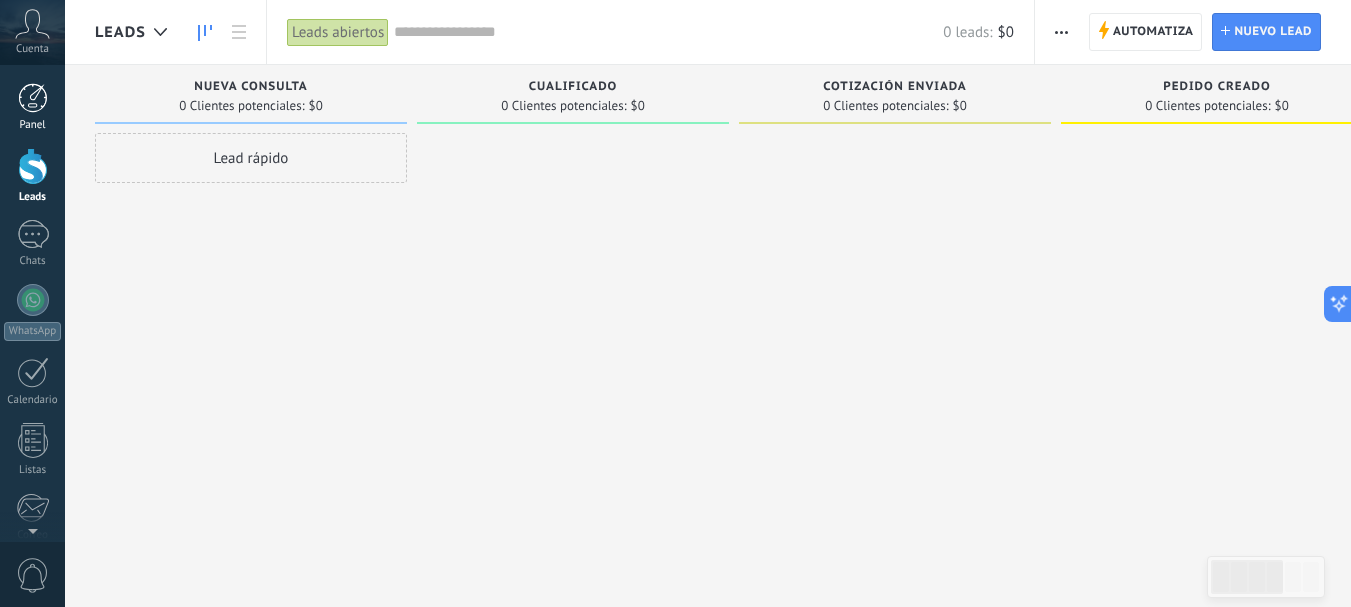 click at bounding box center [33, 98] 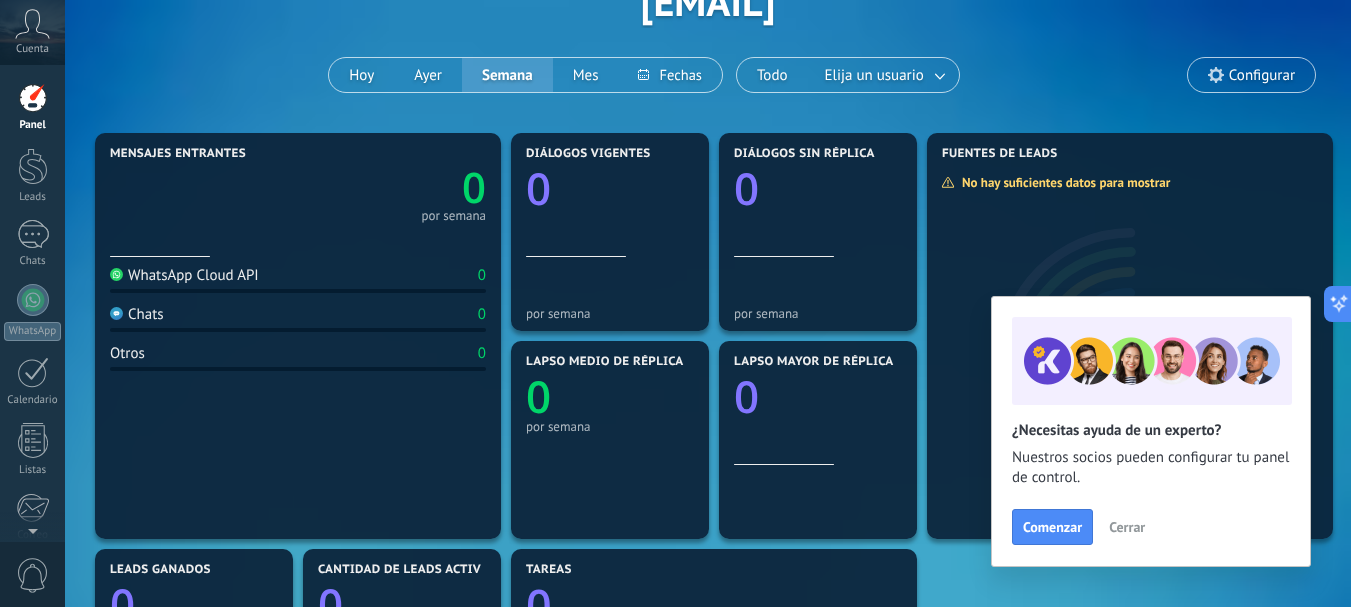 scroll, scrollTop: 133, scrollLeft: 0, axis: vertical 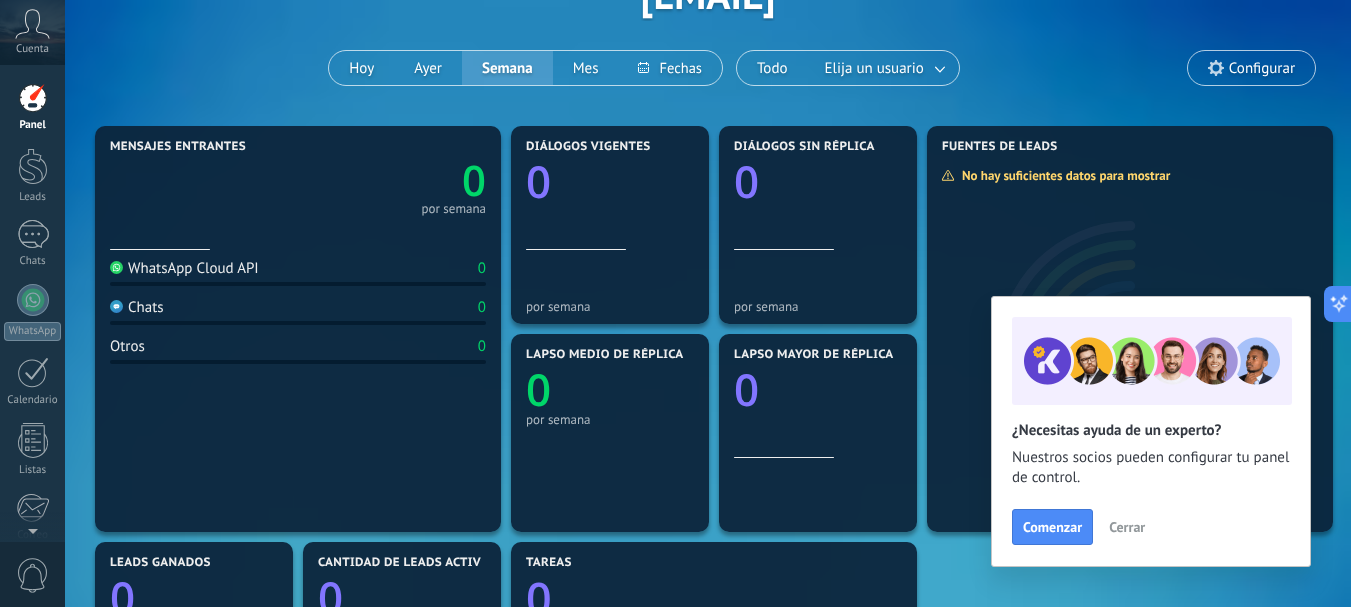 click on "Cerrar" at bounding box center (1127, 527) 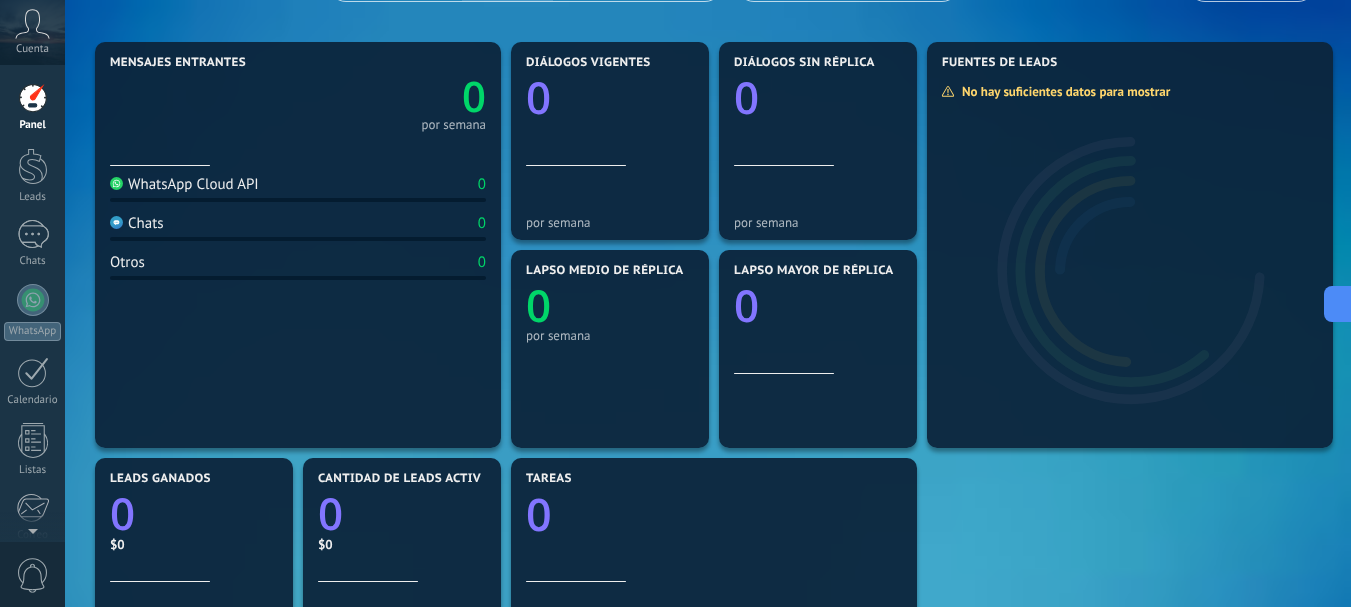 scroll, scrollTop: 200, scrollLeft: 0, axis: vertical 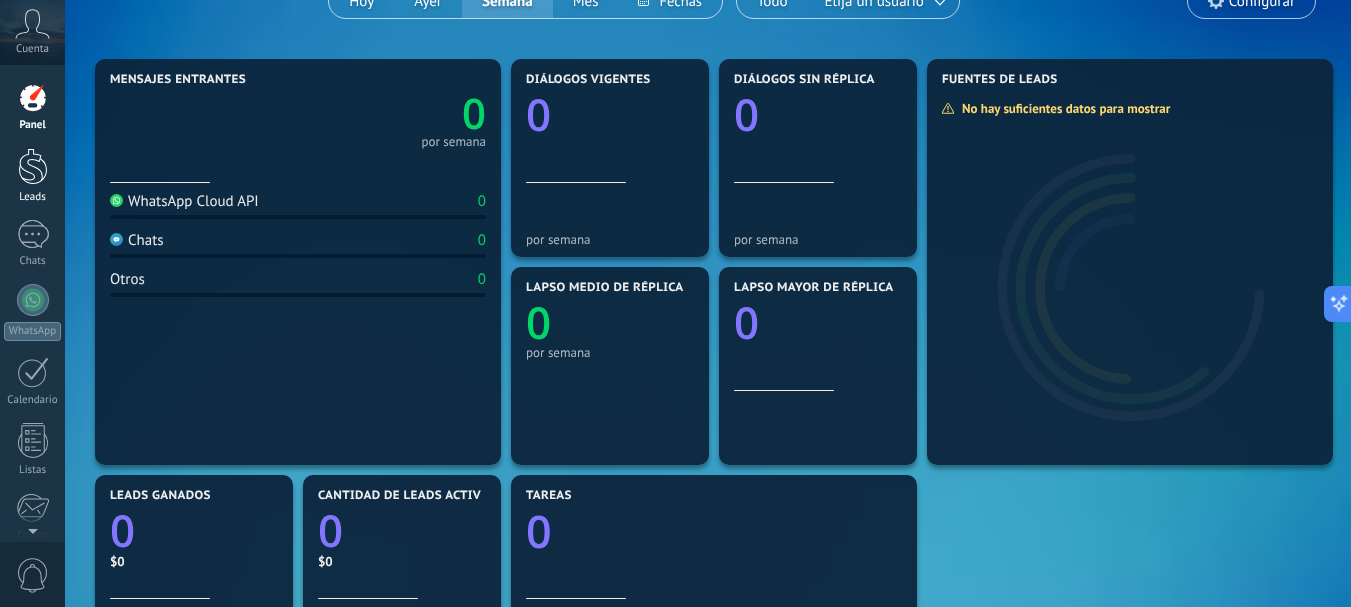click at bounding box center [33, 166] 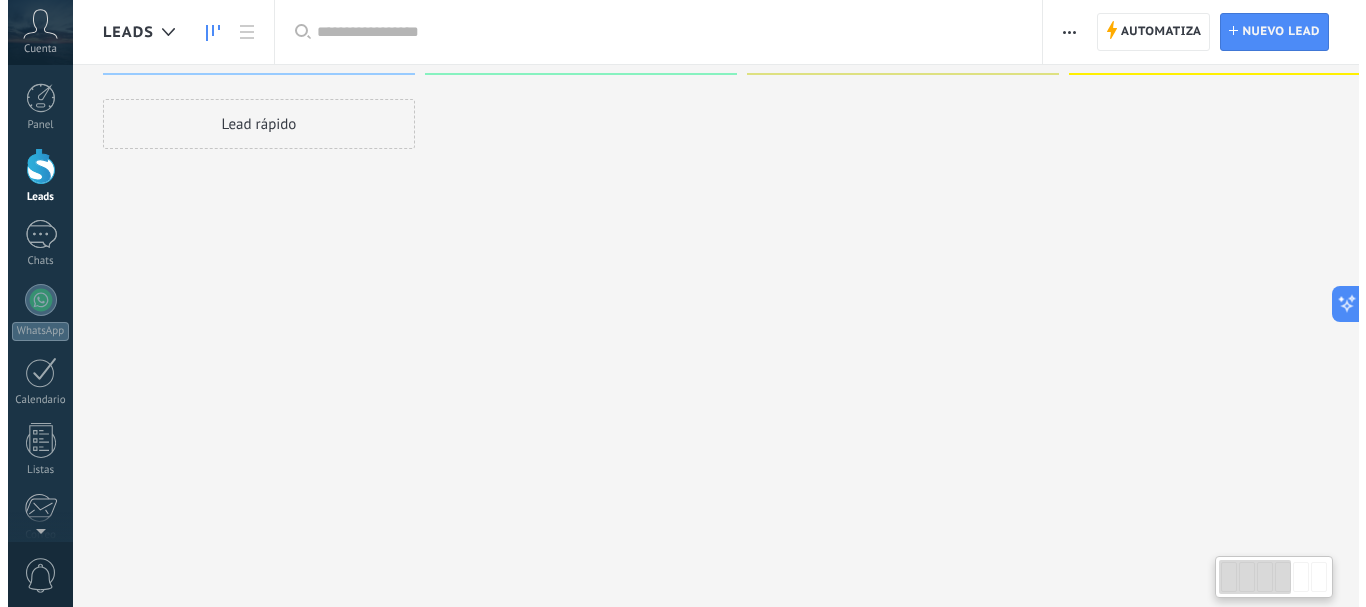 scroll, scrollTop: 0, scrollLeft: 0, axis: both 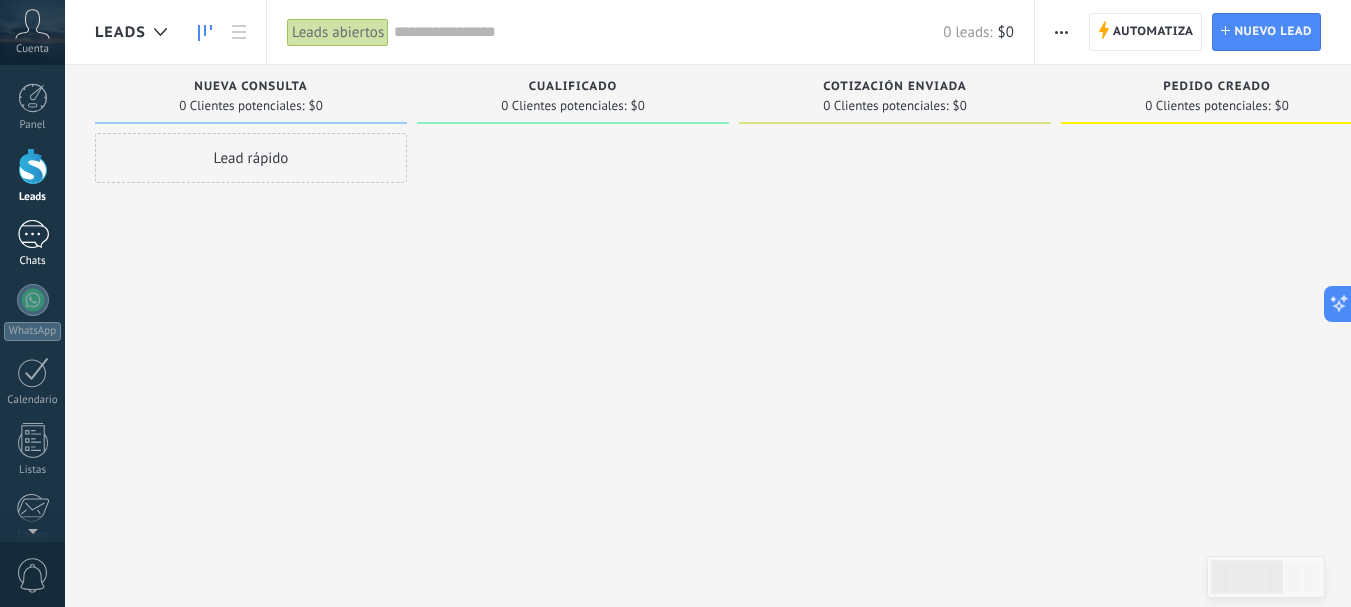 click at bounding box center (33, 234) 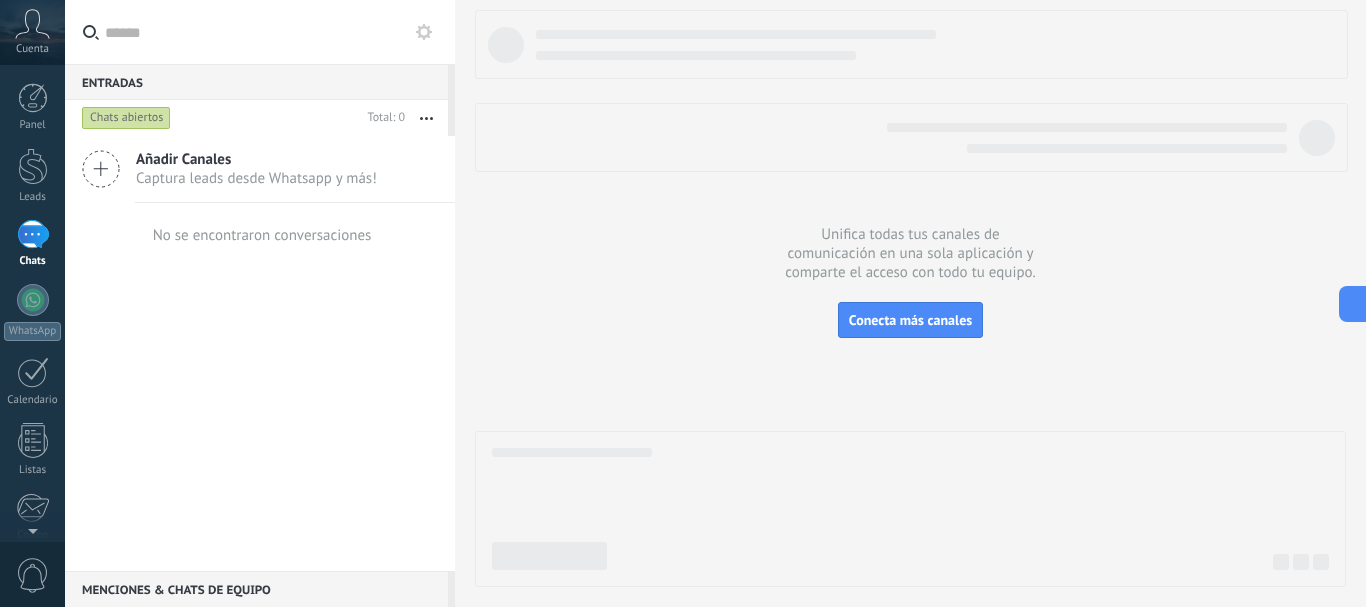 click at bounding box center [101, 169] 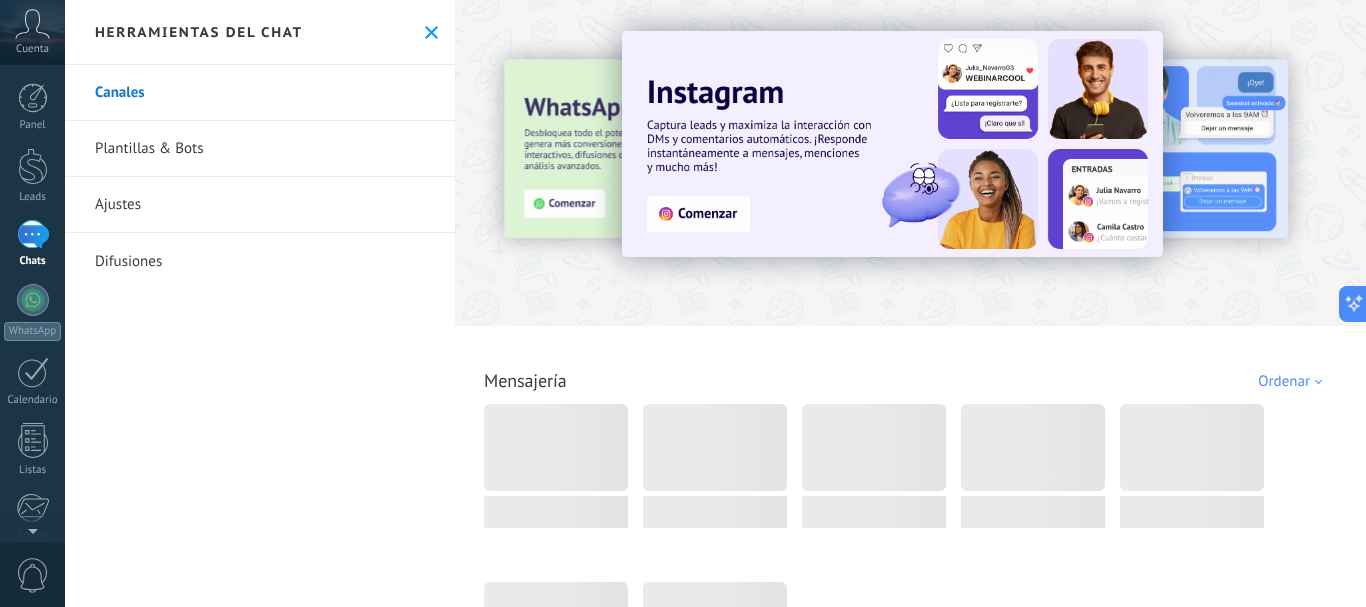 click at bounding box center [431, 32] 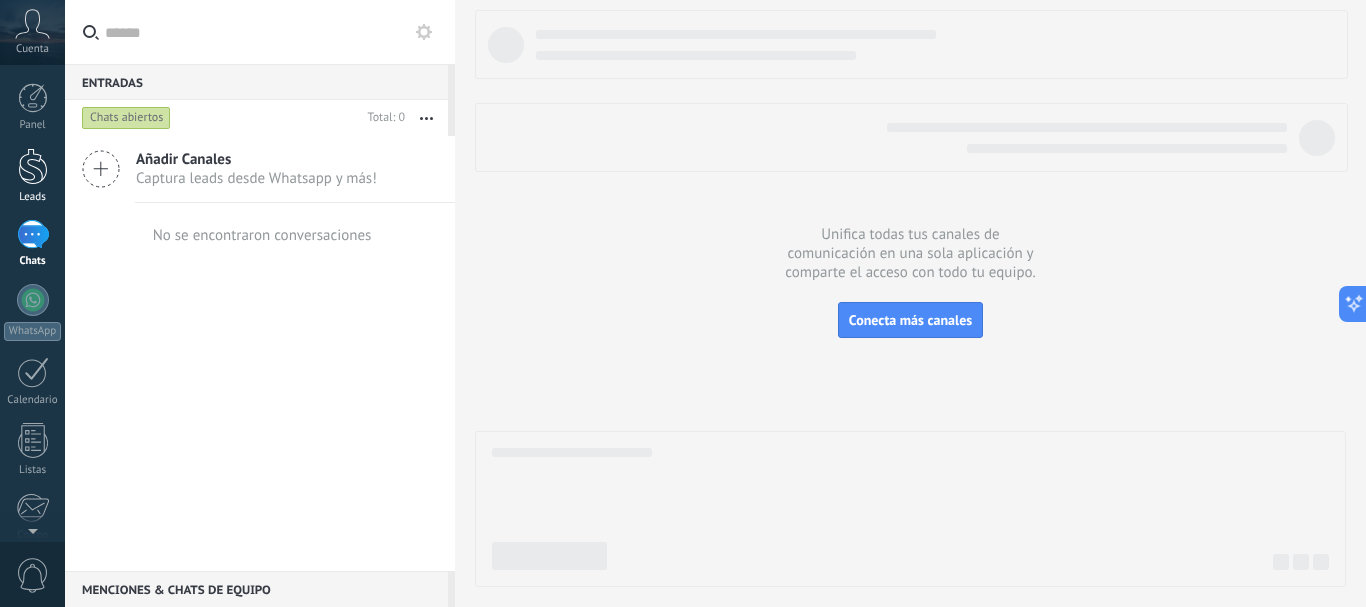 click at bounding box center [33, 166] 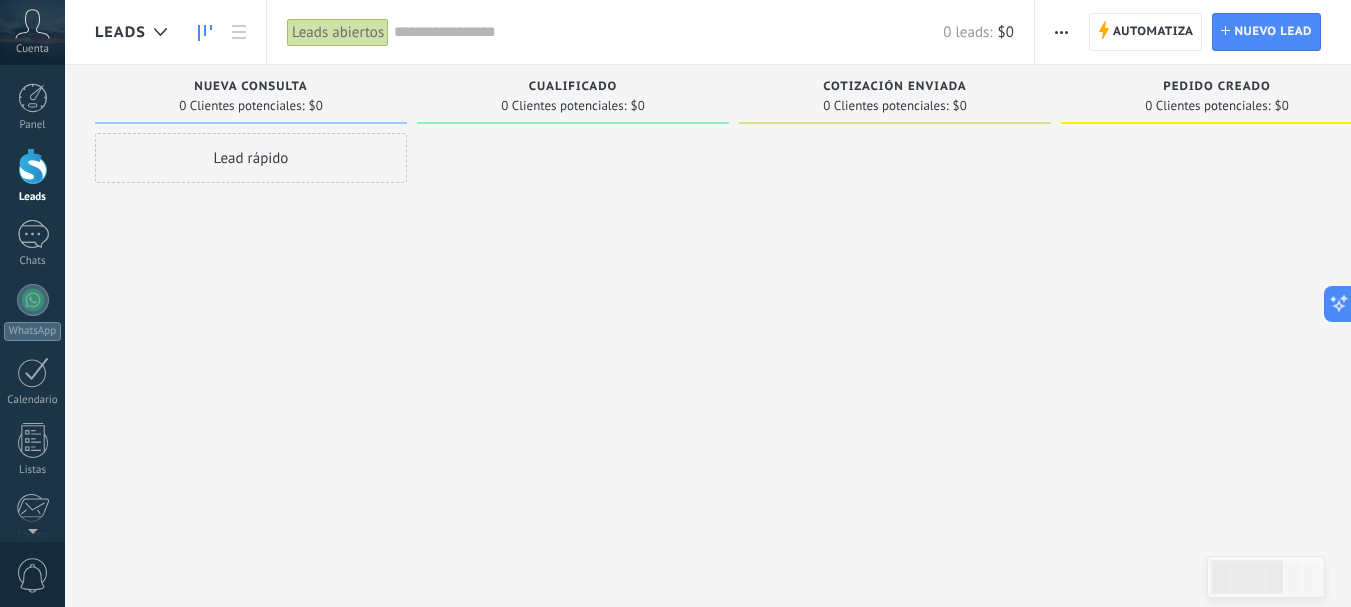 click at bounding box center [1061, 32] 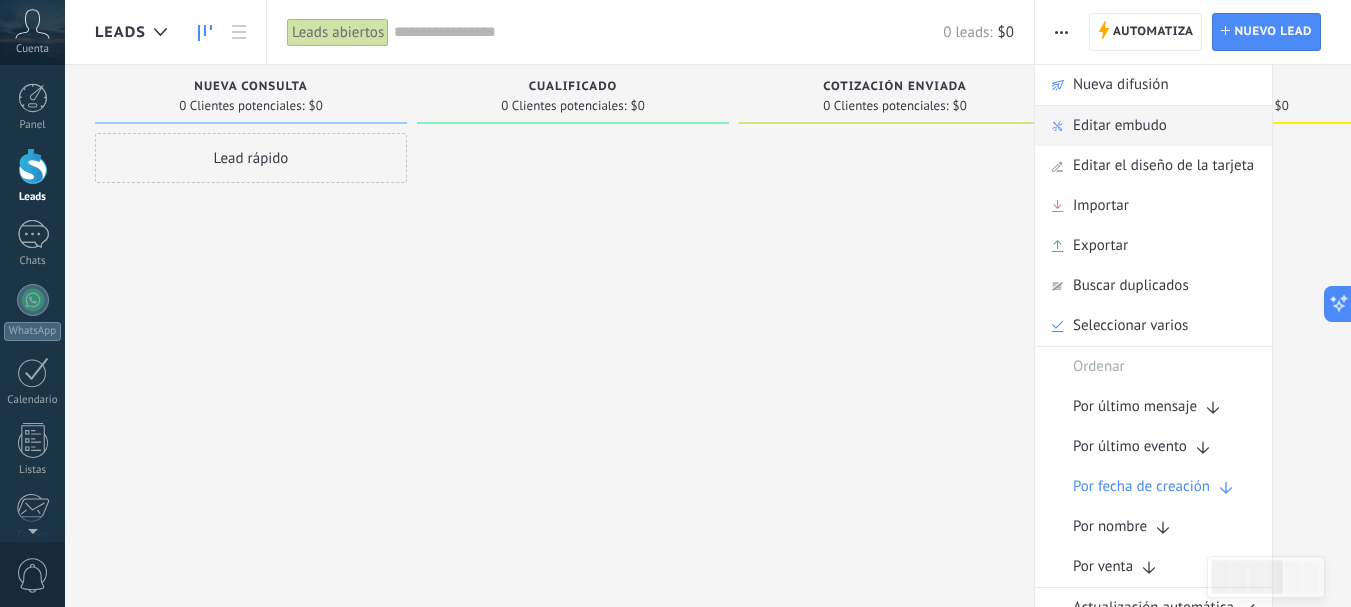 click on "Editar embudo" at bounding box center (1120, 126) 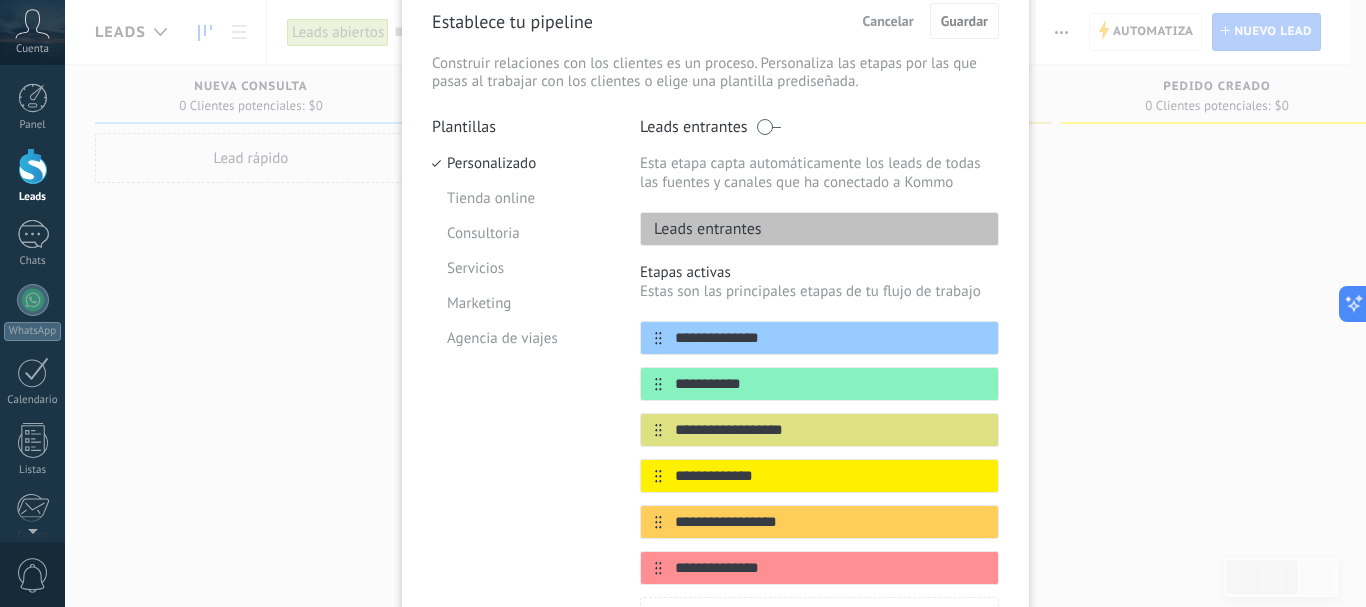 scroll, scrollTop: 100, scrollLeft: 0, axis: vertical 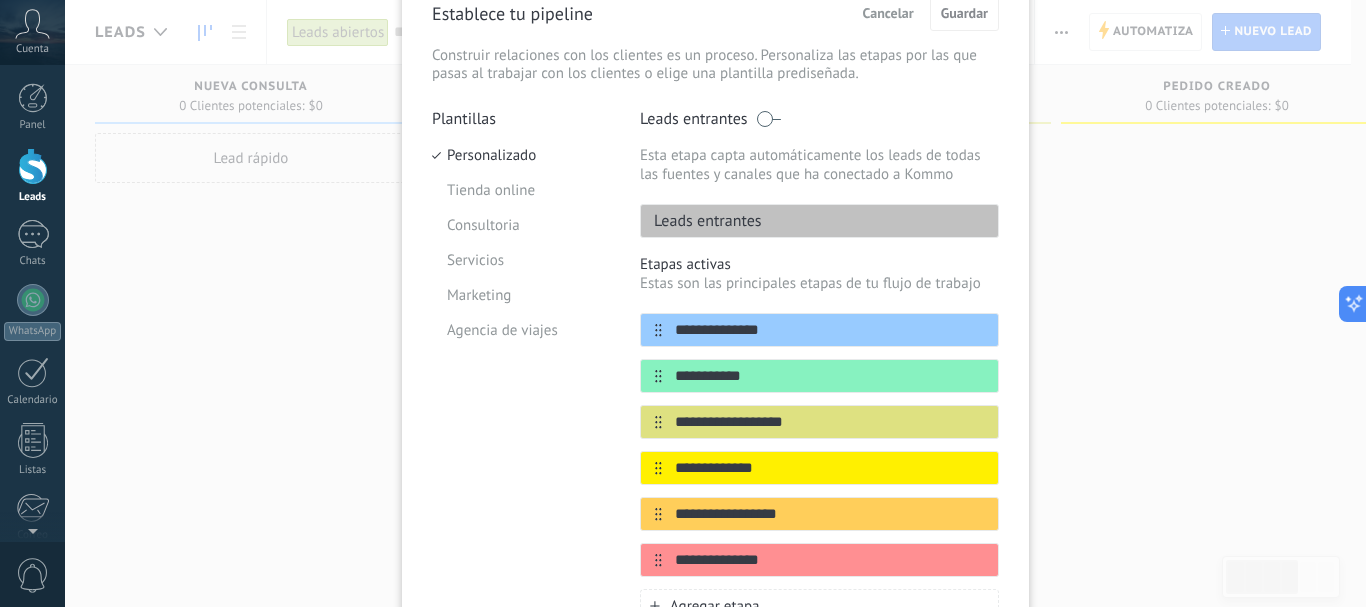 click on "Leads entrantes" at bounding box center (701, 221) 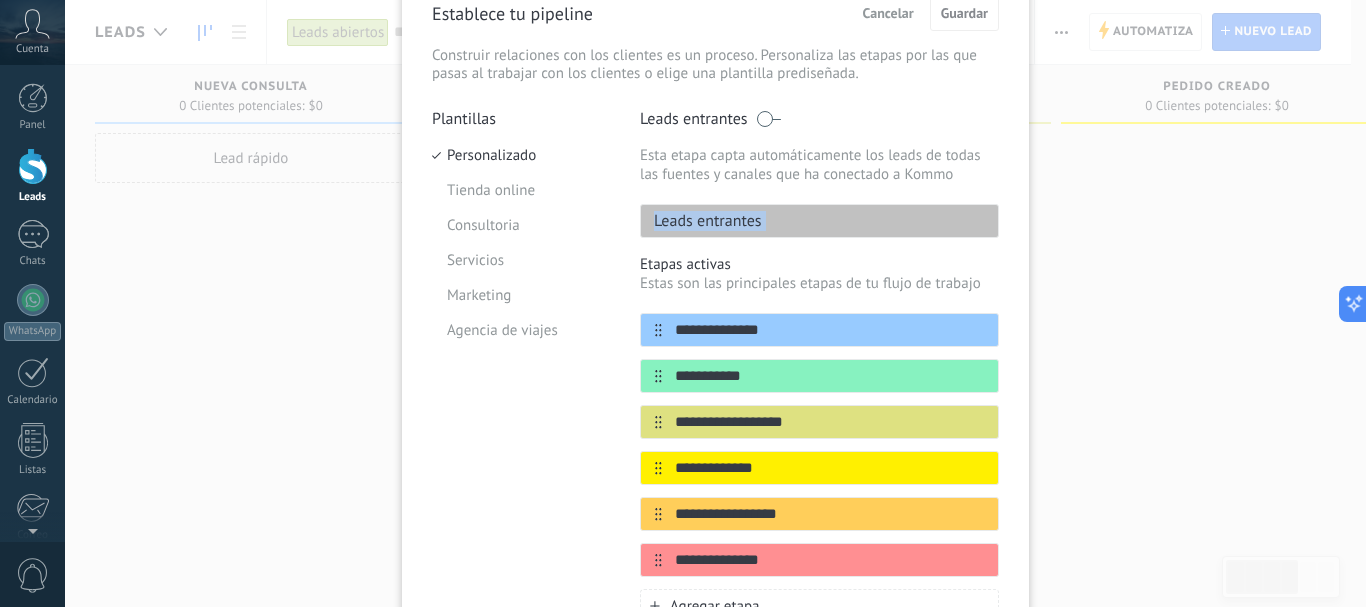 click on "Leads entrantes" at bounding box center (701, 221) 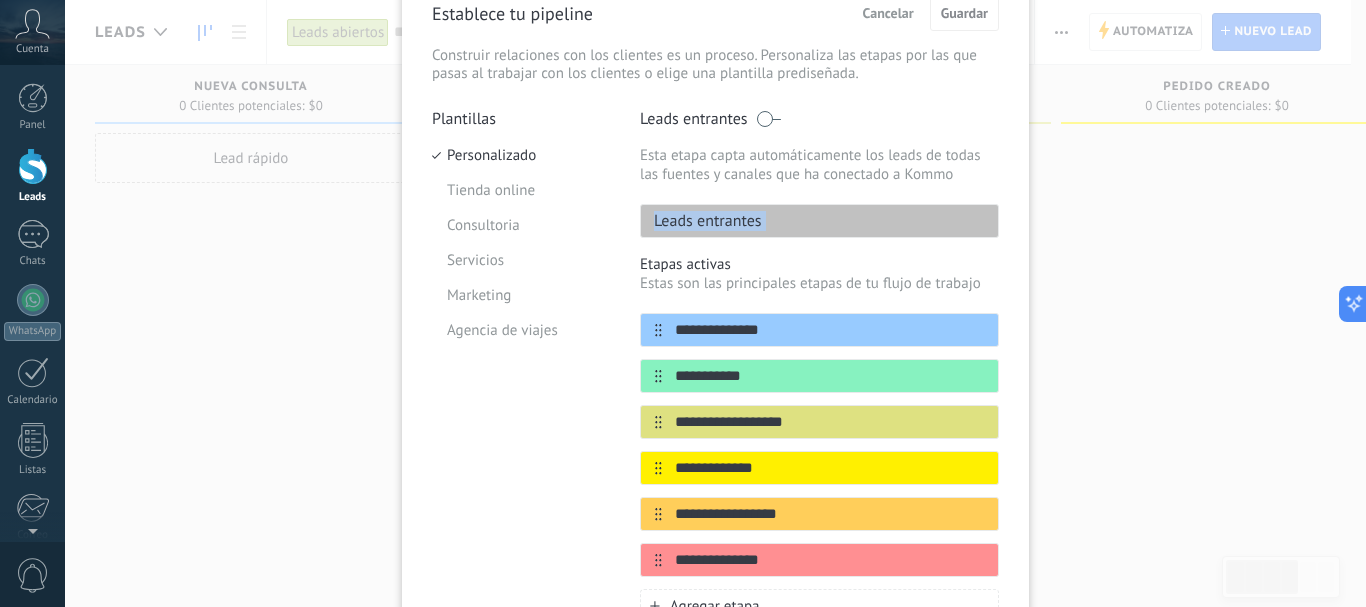 click on "Leads entrantes" at bounding box center (819, 221) 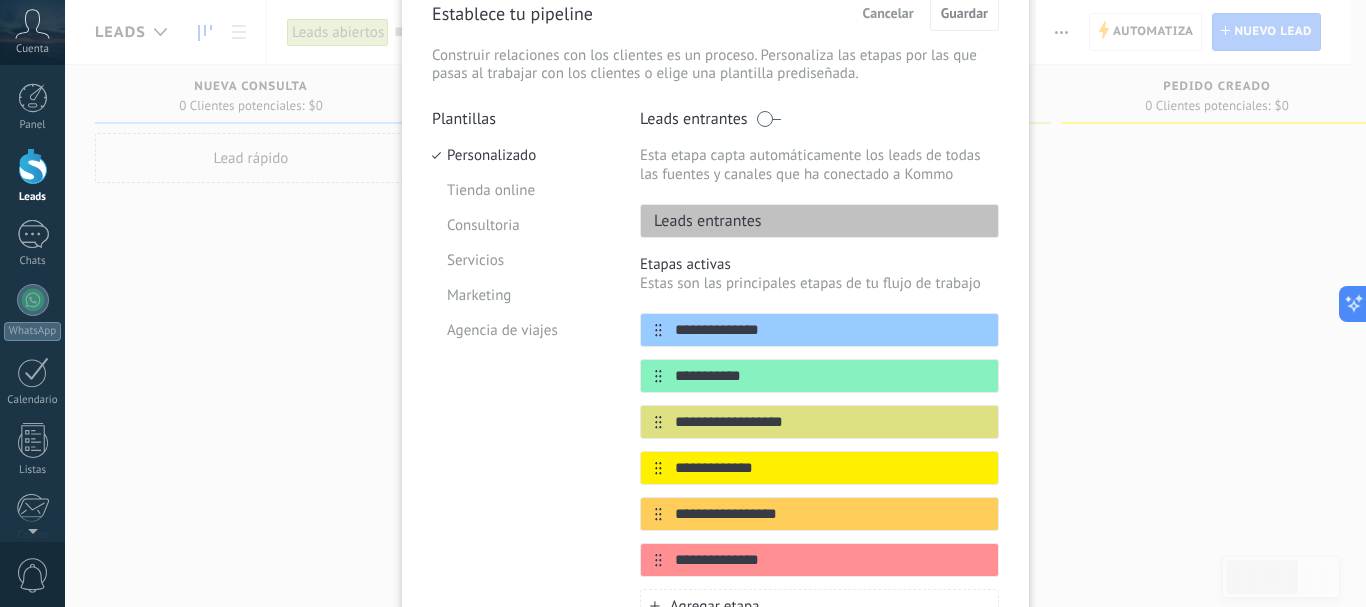 click on "Leads entrantes" at bounding box center [819, 221] 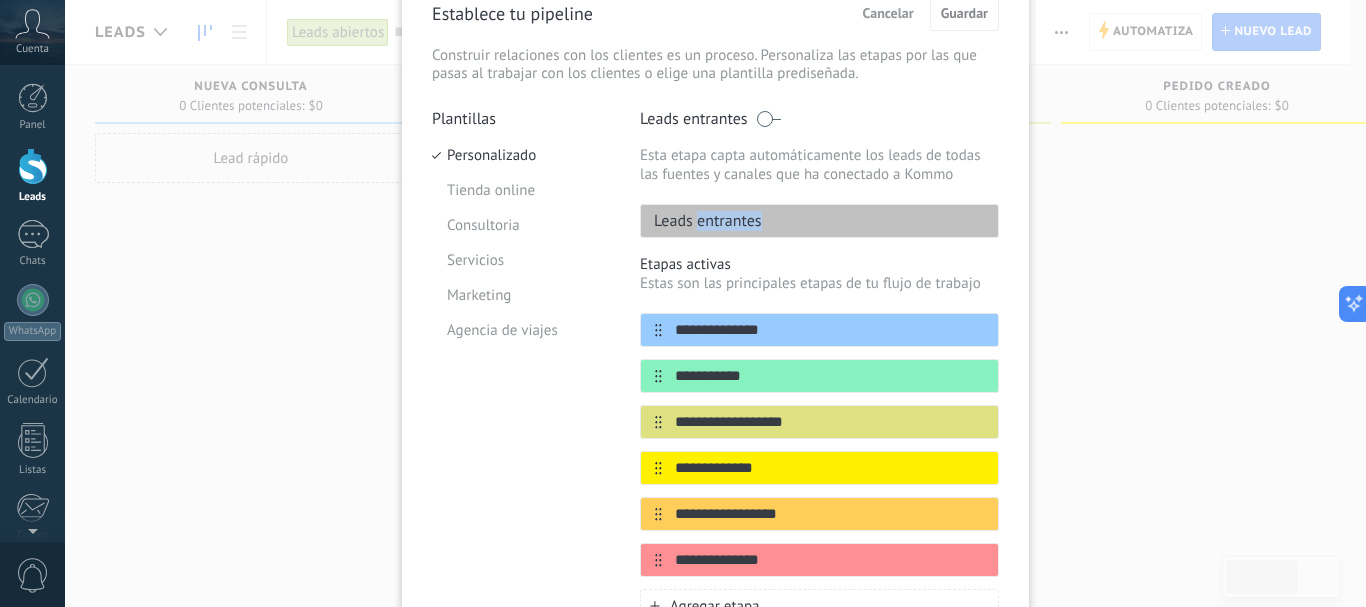 click on "Leads entrantes" at bounding box center [701, 221] 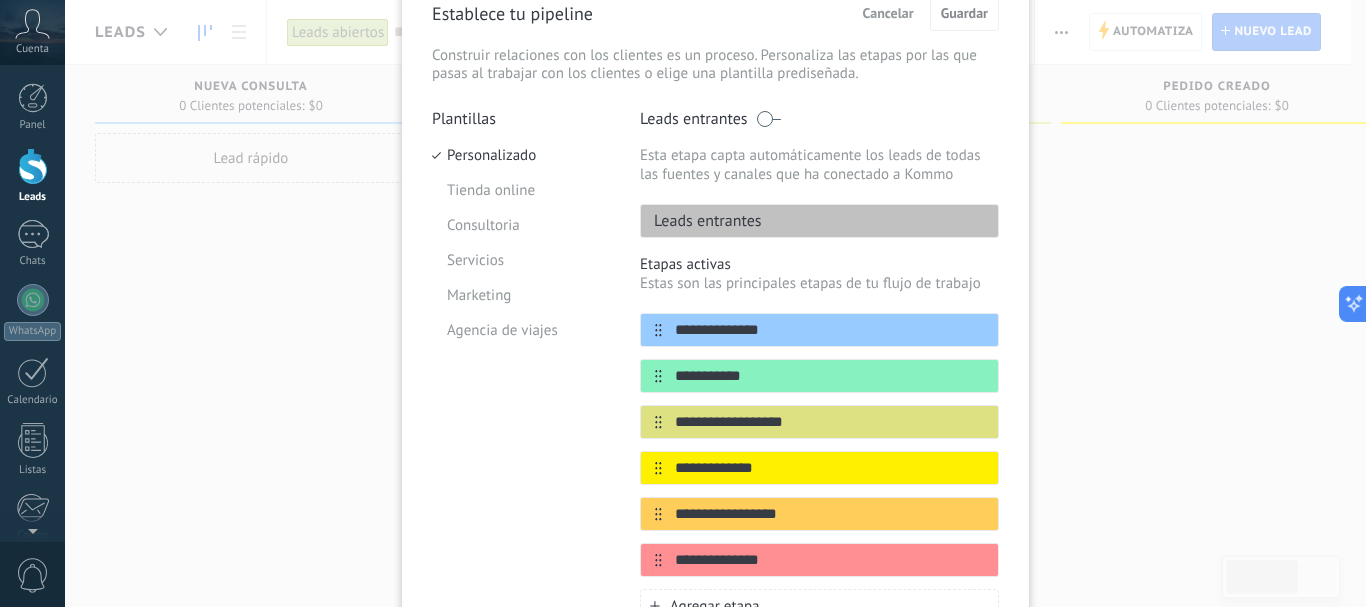 click on "**********" at bounding box center (819, 445) 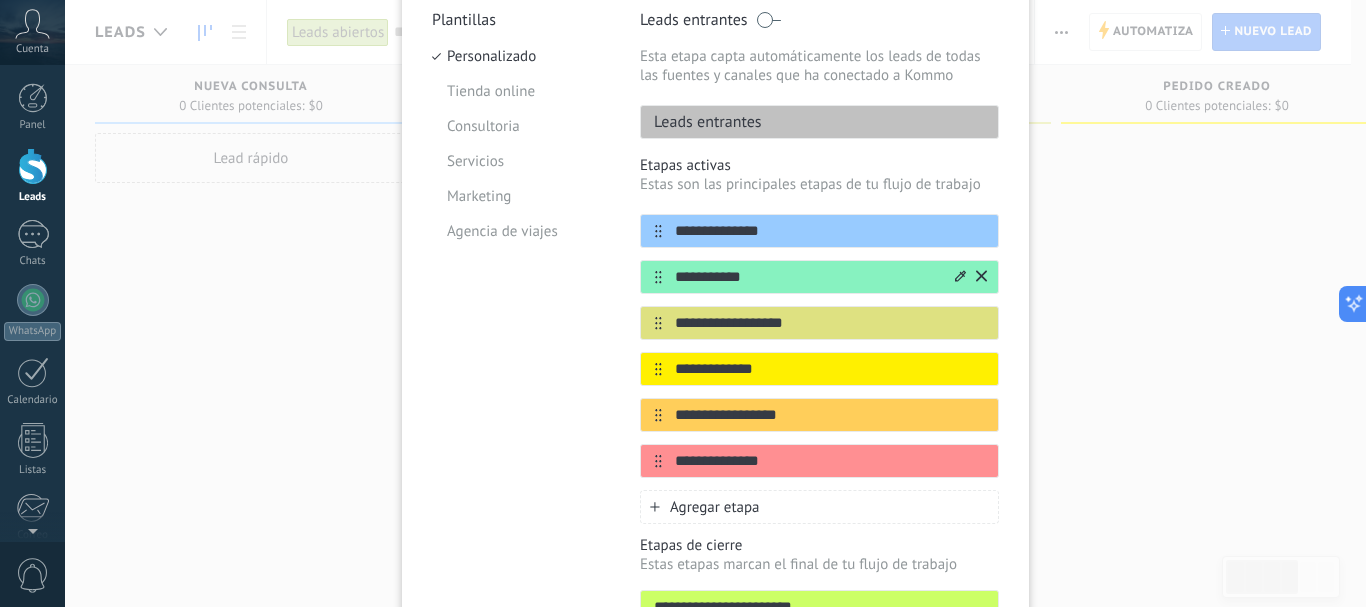 scroll, scrollTop: 233, scrollLeft: 0, axis: vertical 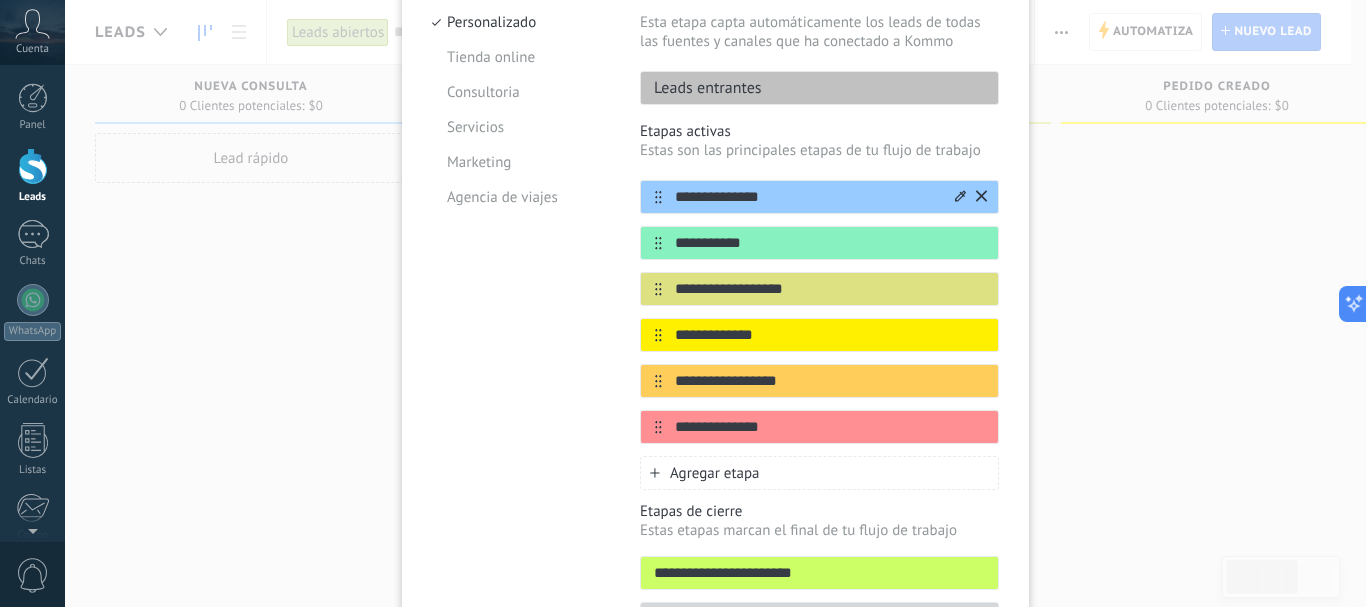 click at bounding box center [960, 196] 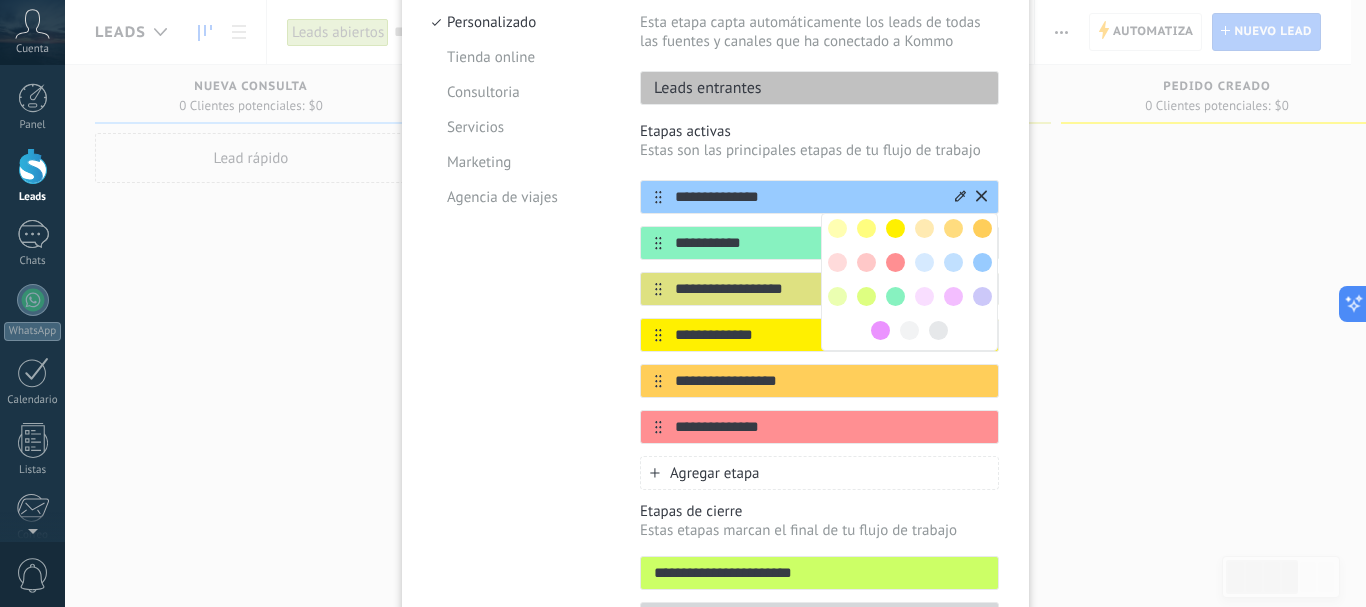 click on "**********" at bounding box center (807, 197) 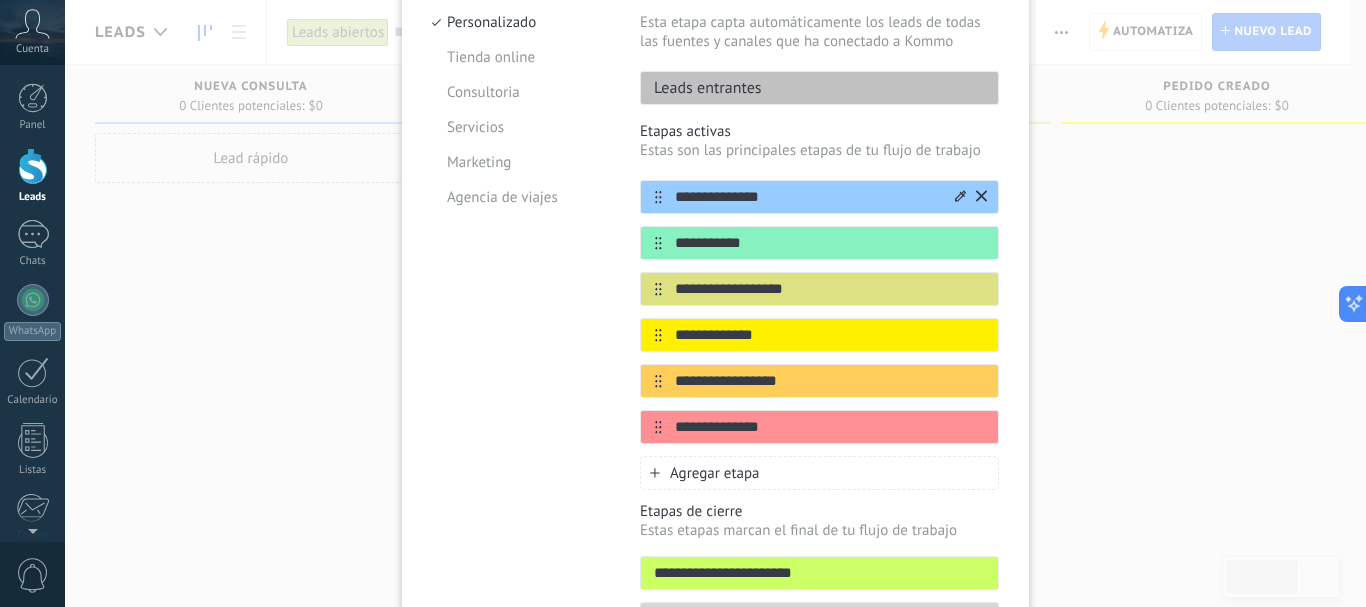 click on "**********" at bounding box center (807, 197) 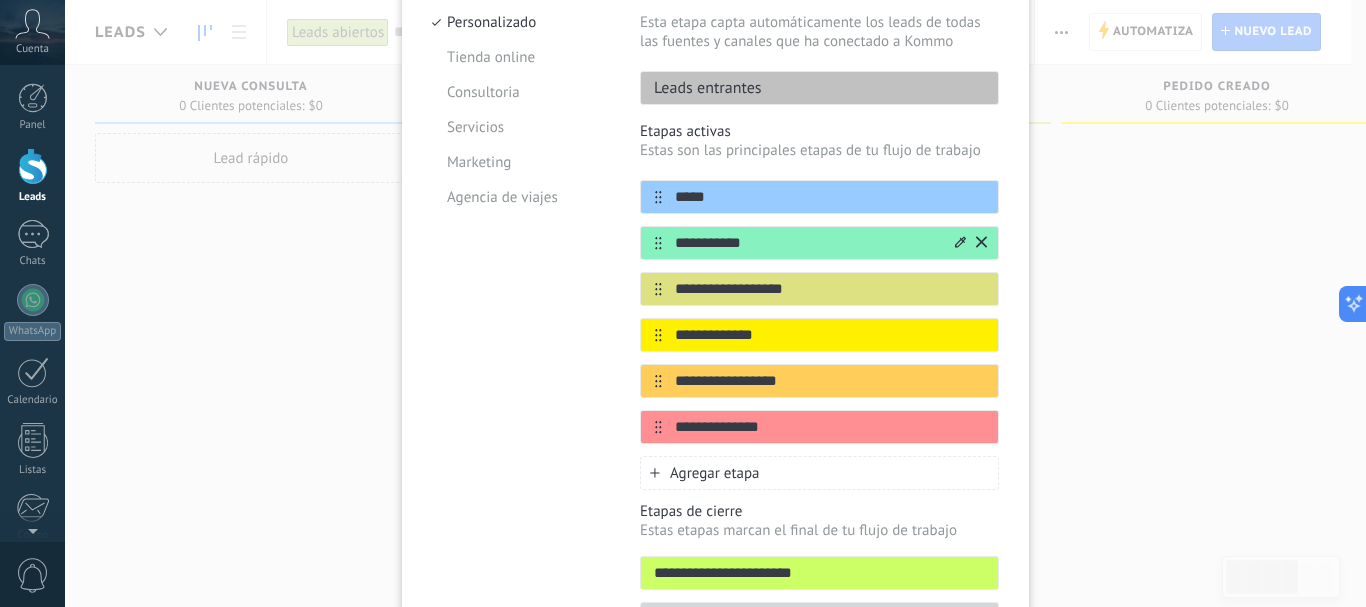 type on "*****" 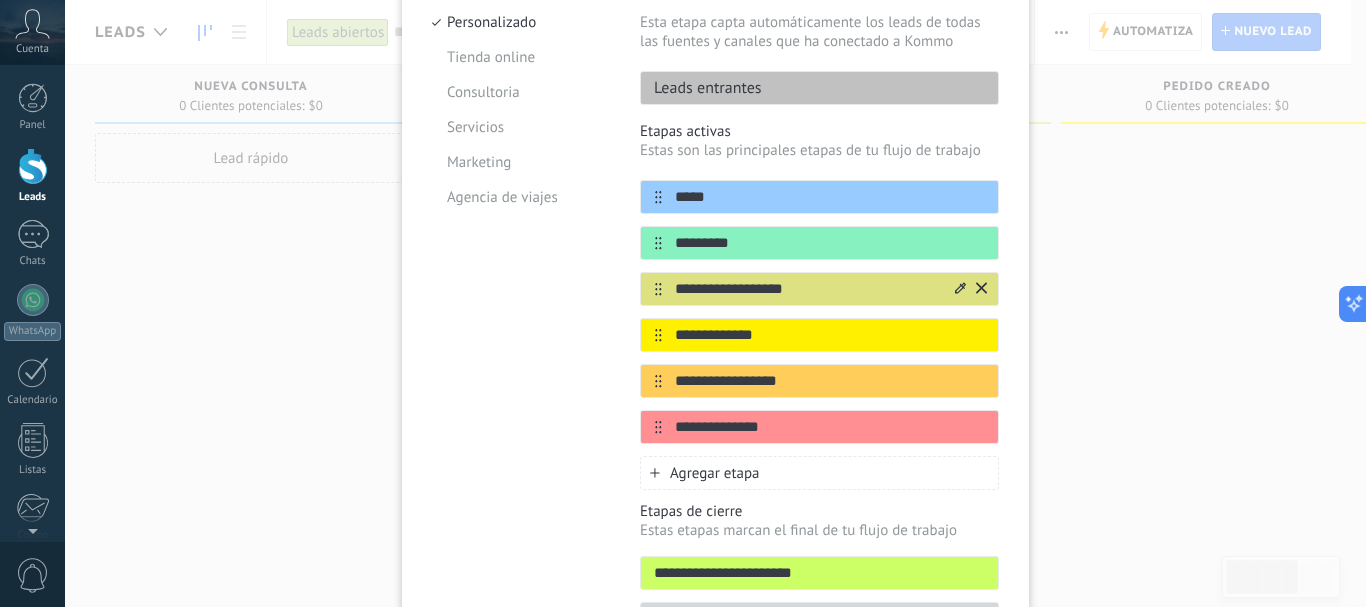 type on "*********" 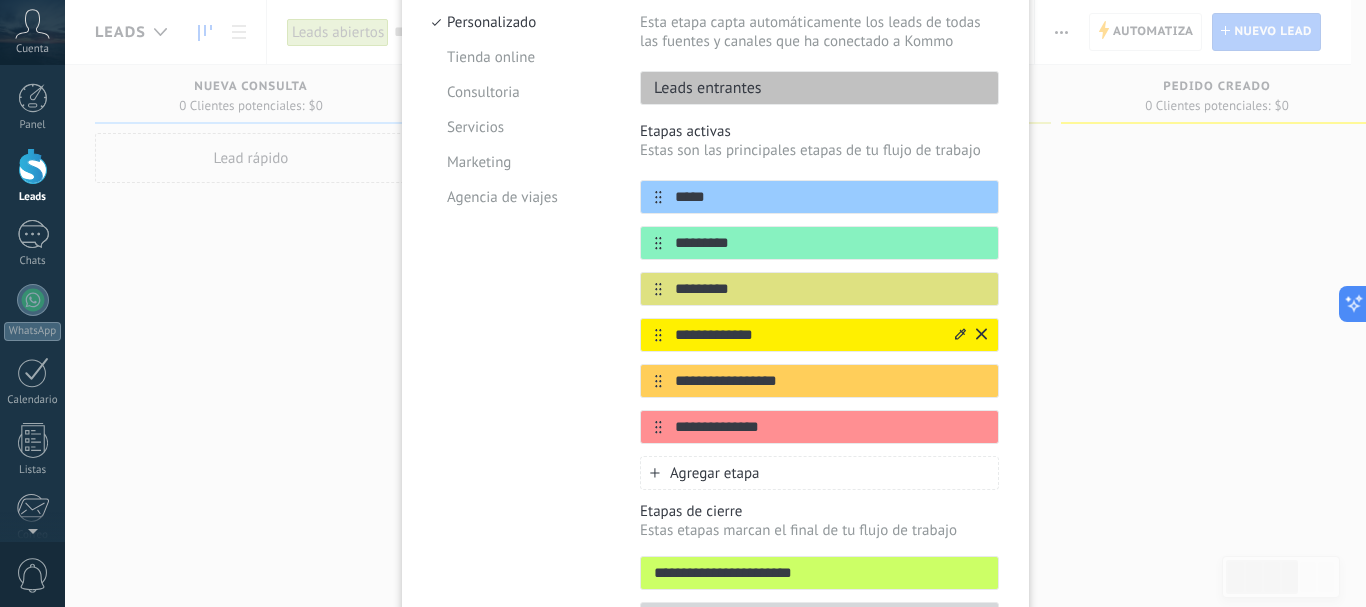 type on "*********" 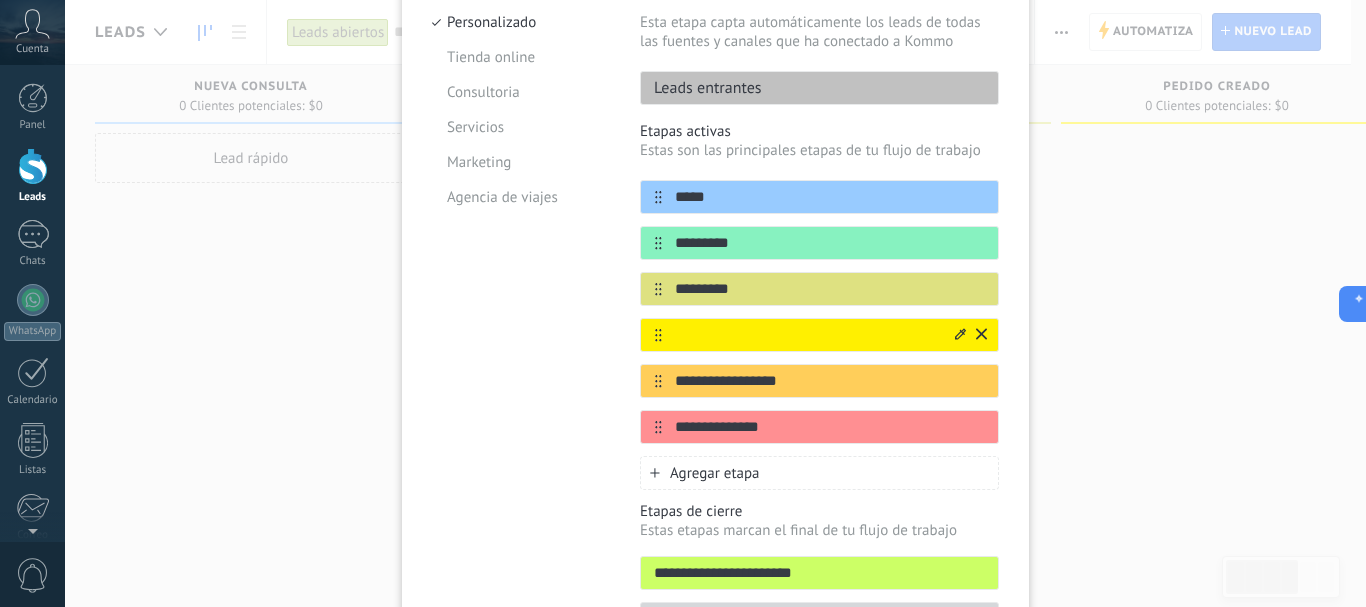 type 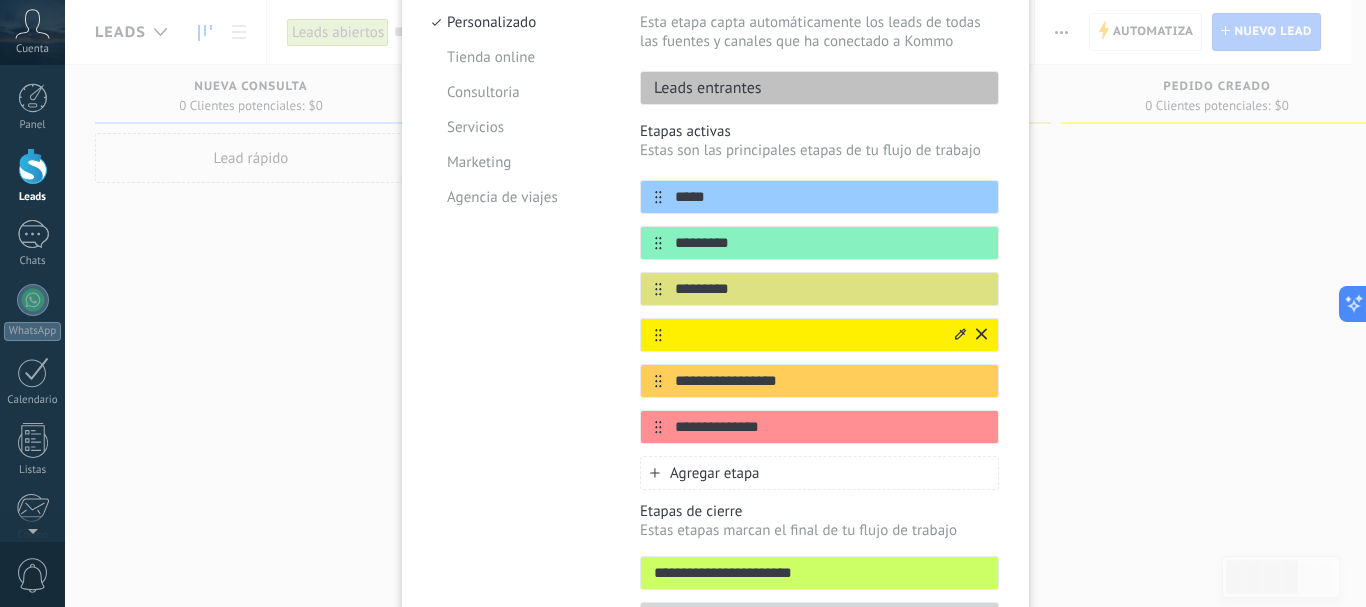 type 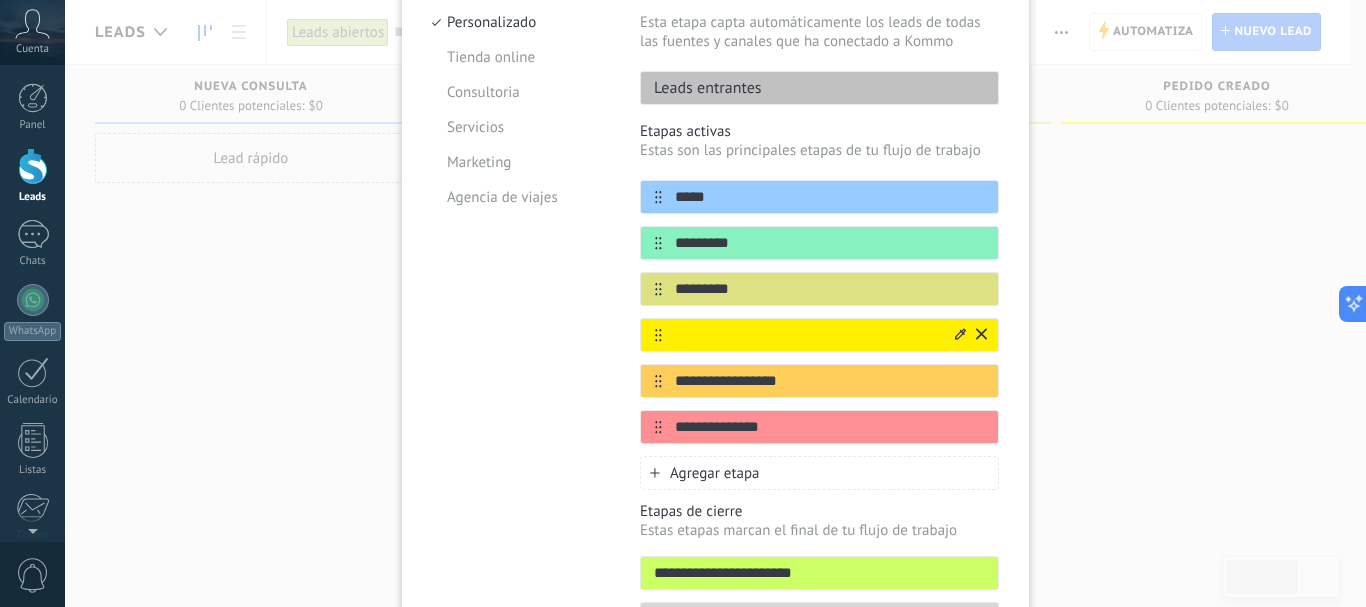 click at bounding box center (0, 0) 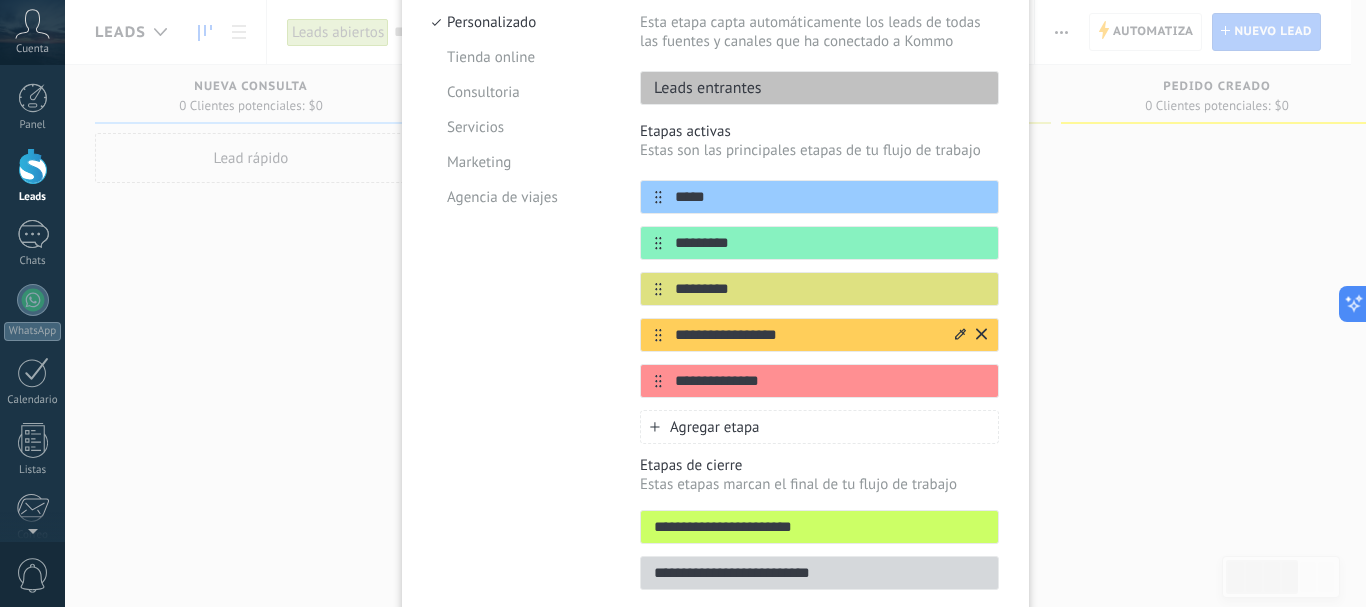 click on "**********" at bounding box center (830, 197) 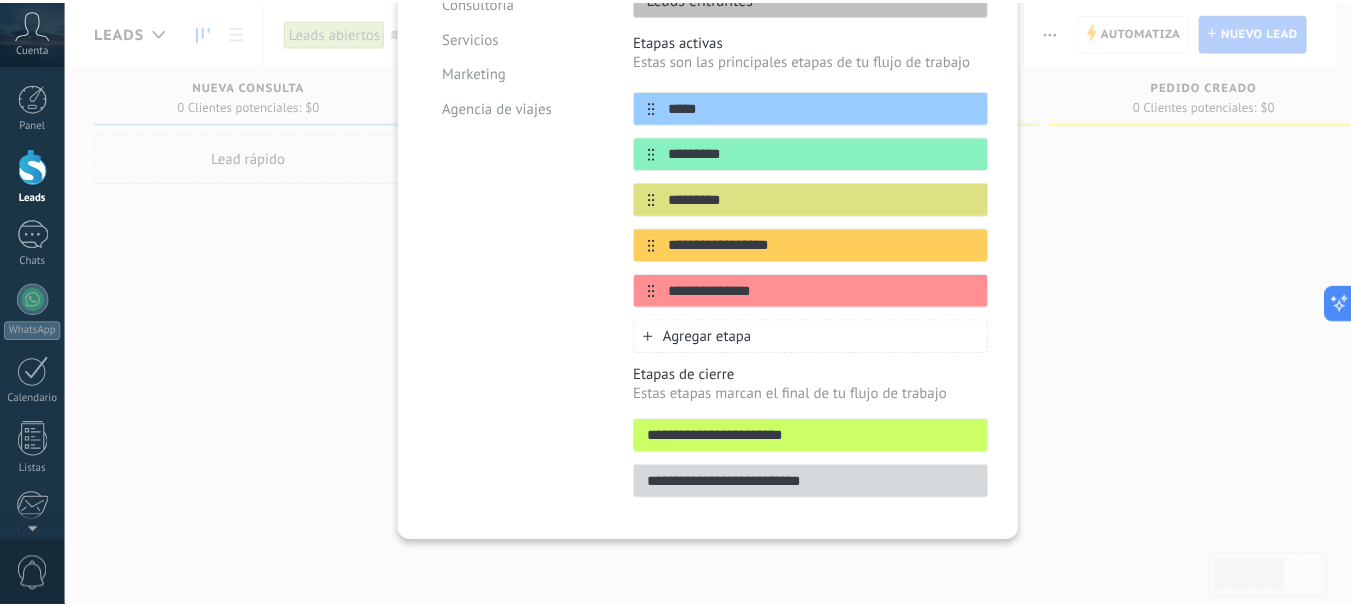 scroll, scrollTop: 0, scrollLeft: 0, axis: both 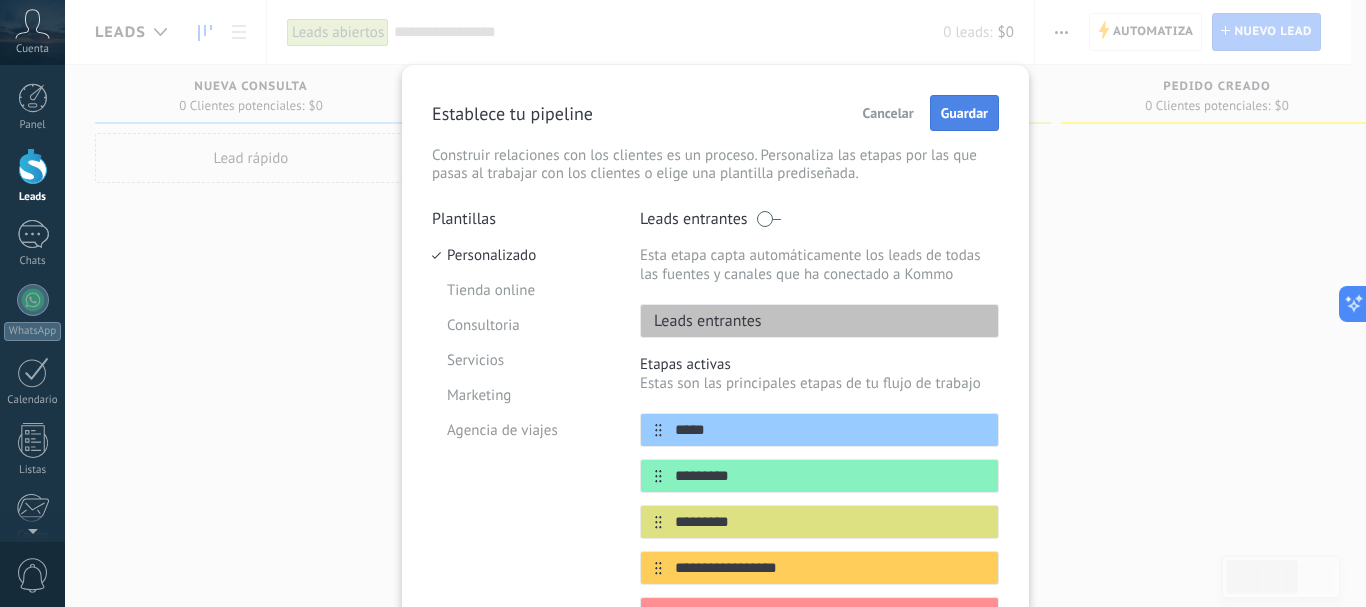 type on "**********" 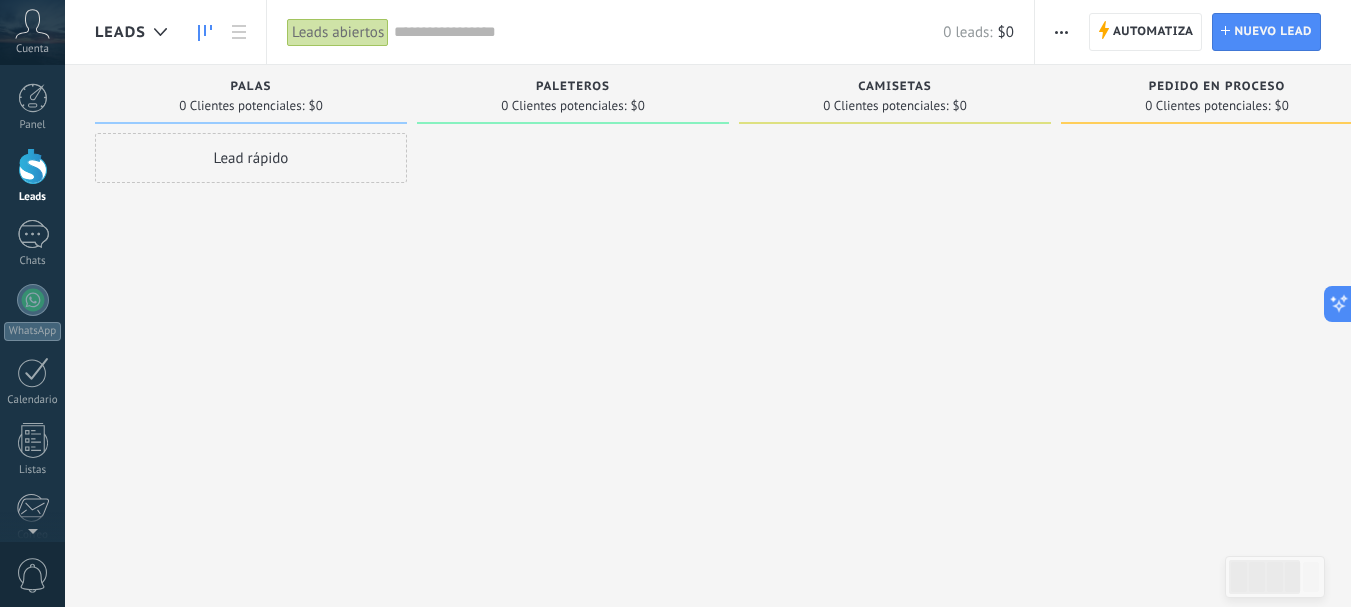 click on "Lead rápido" at bounding box center [251, 158] 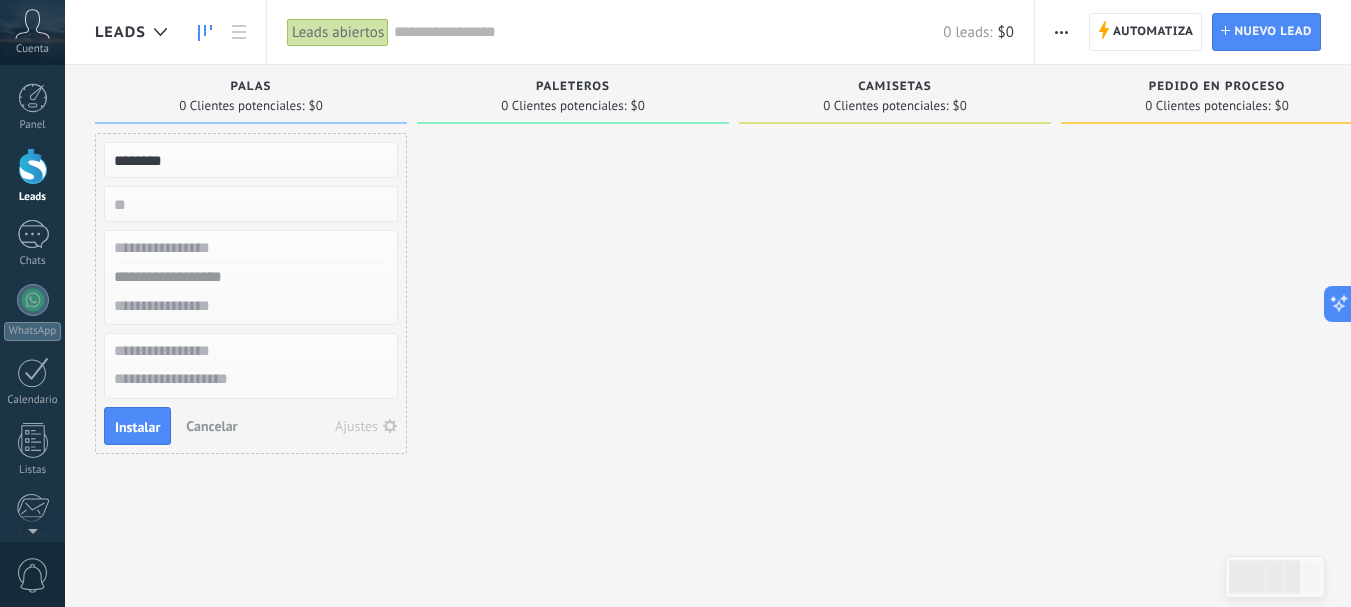 type on "********" 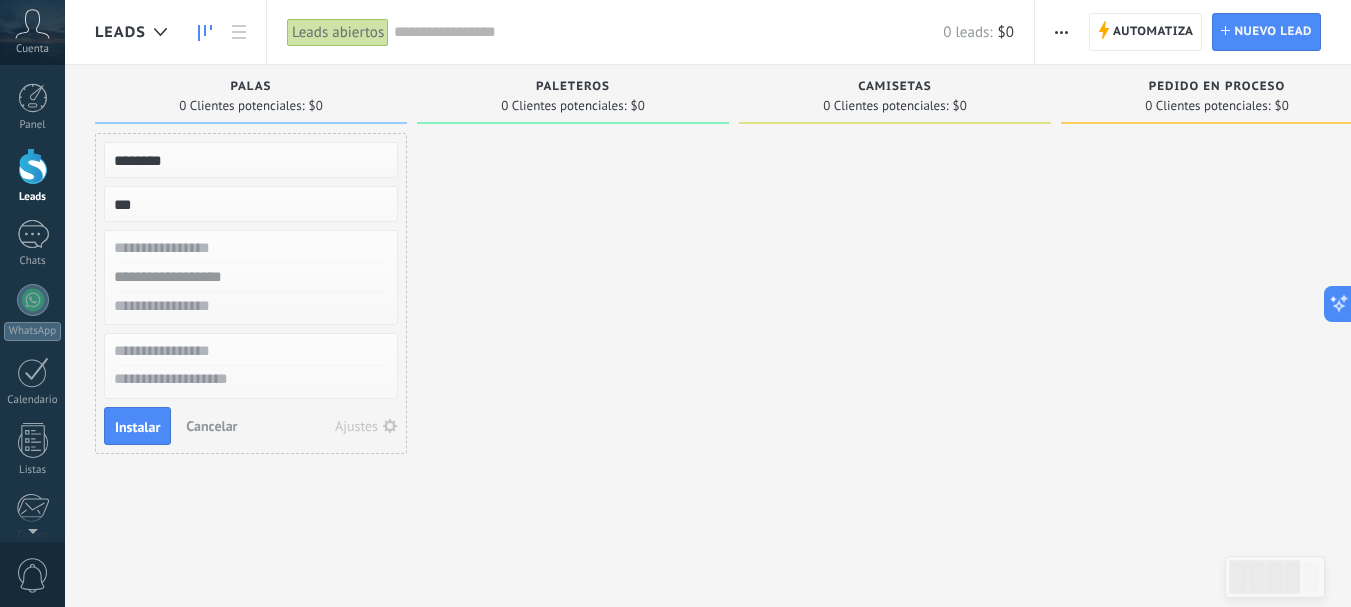 type on "***" 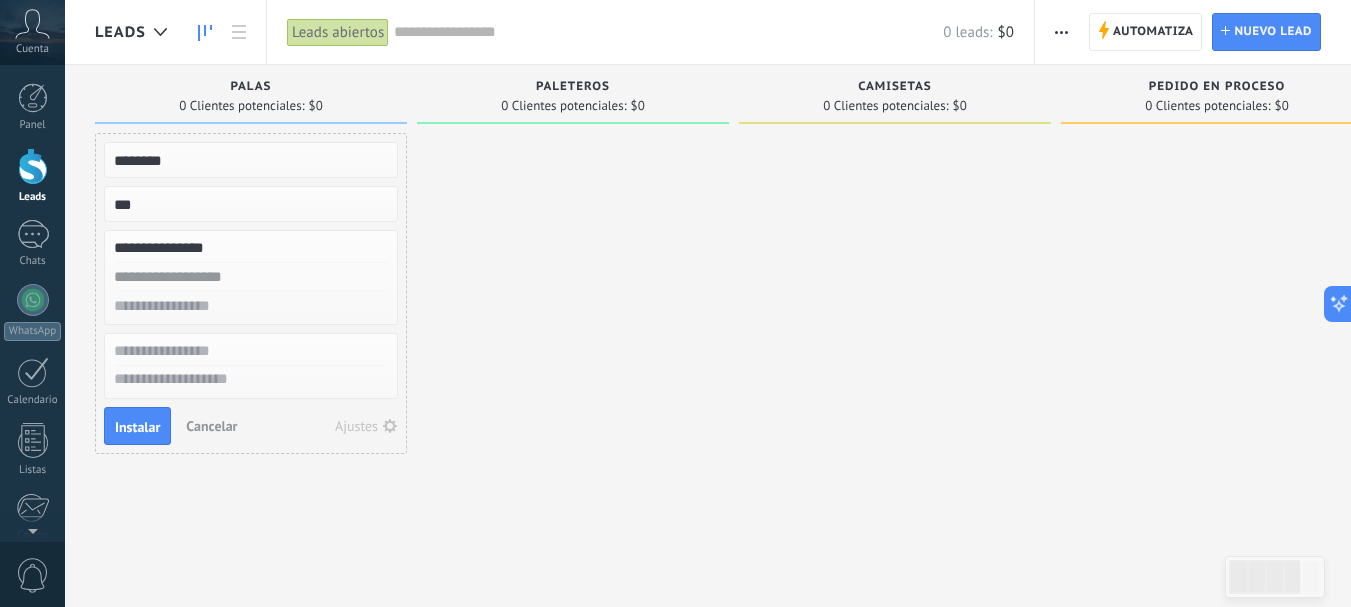 click at bounding box center [249, 277] 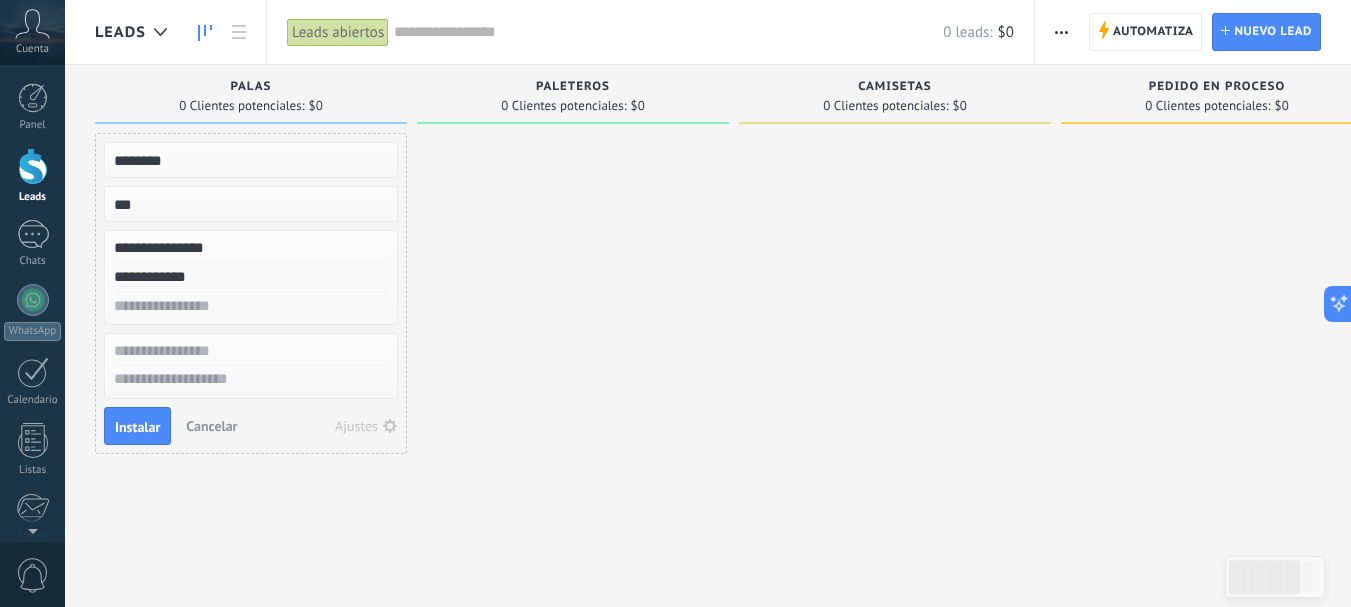 type on "**********" 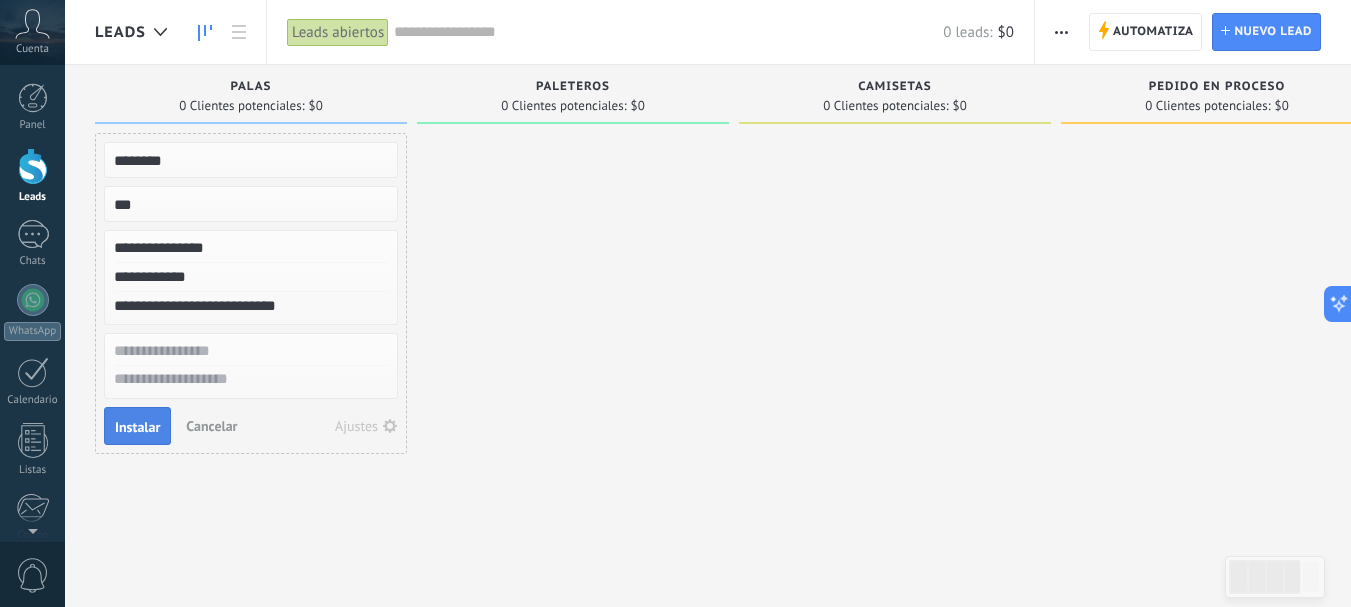 type on "**********" 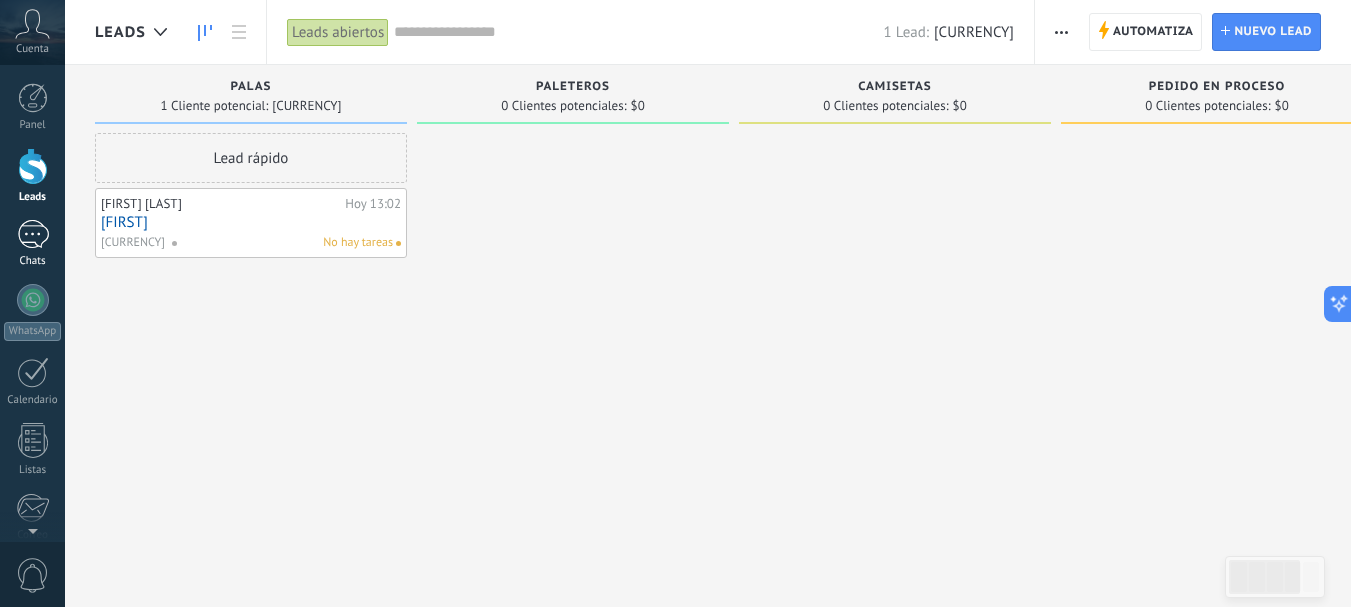 click at bounding box center [33, 234] 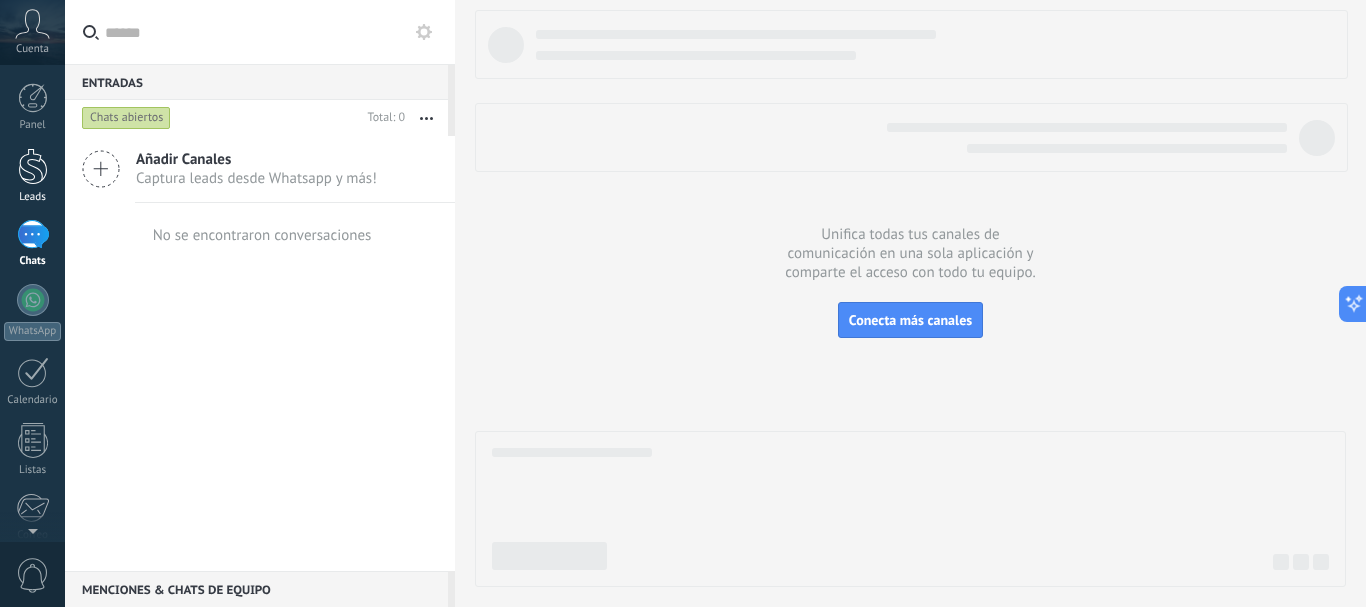 click at bounding box center [33, 166] 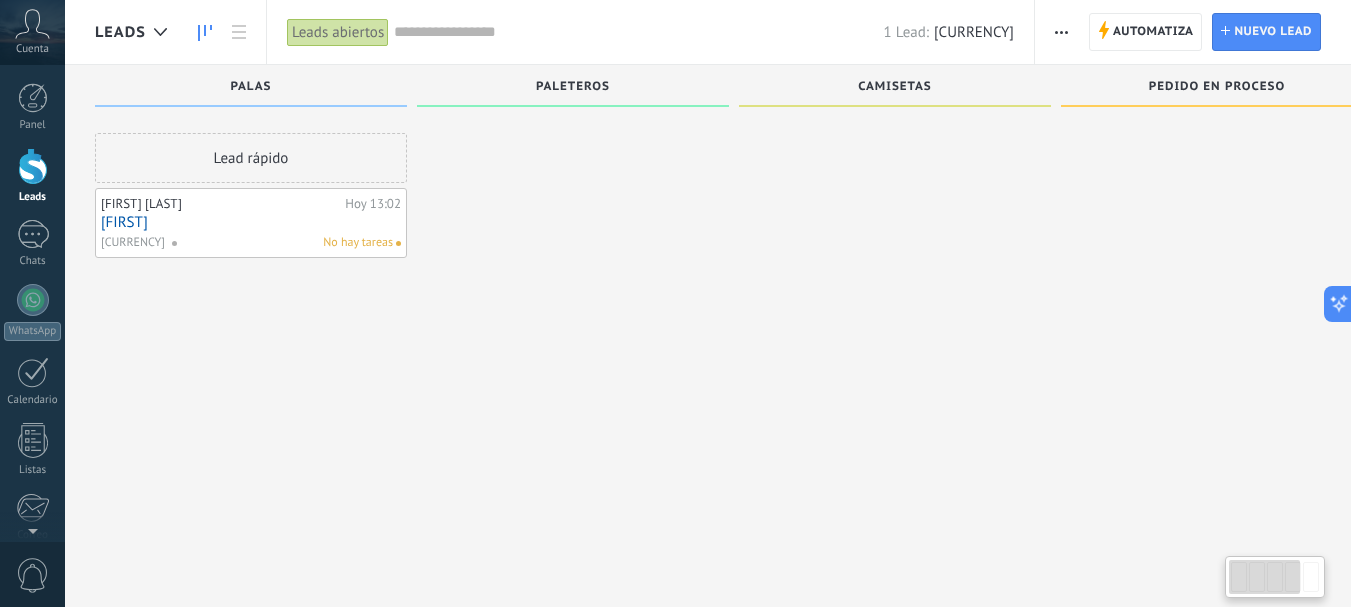 scroll, scrollTop: 34, scrollLeft: 0, axis: vertical 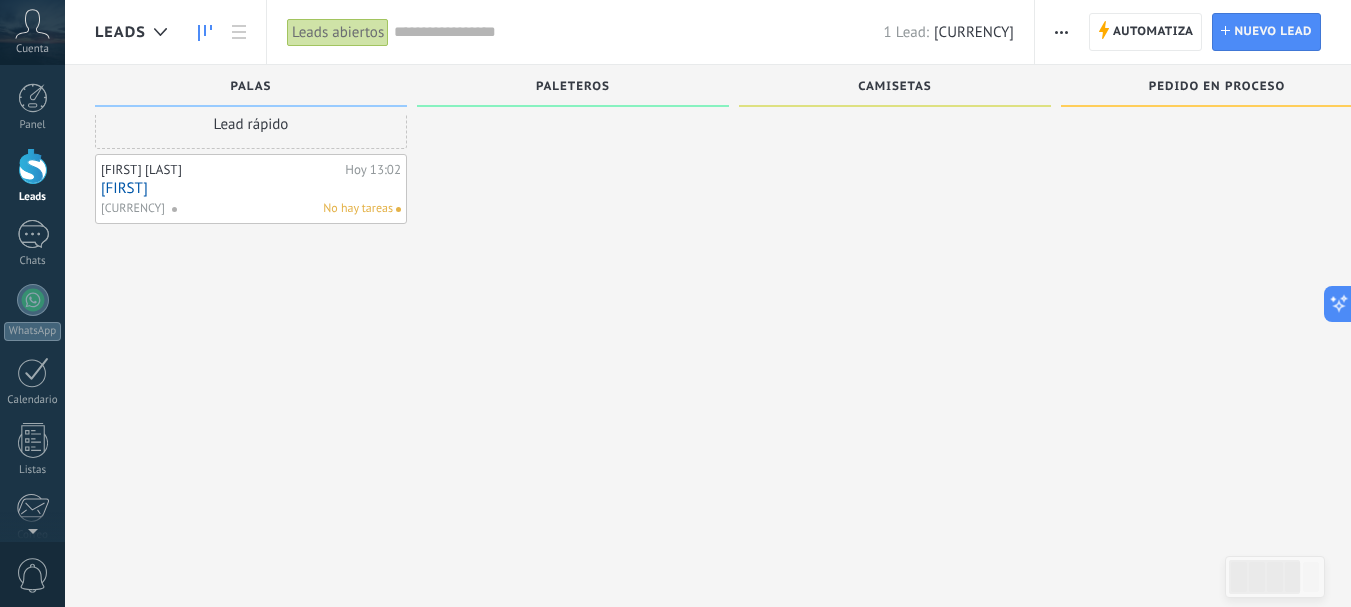 click on "[FIRST]" at bounding box center [251, 188] 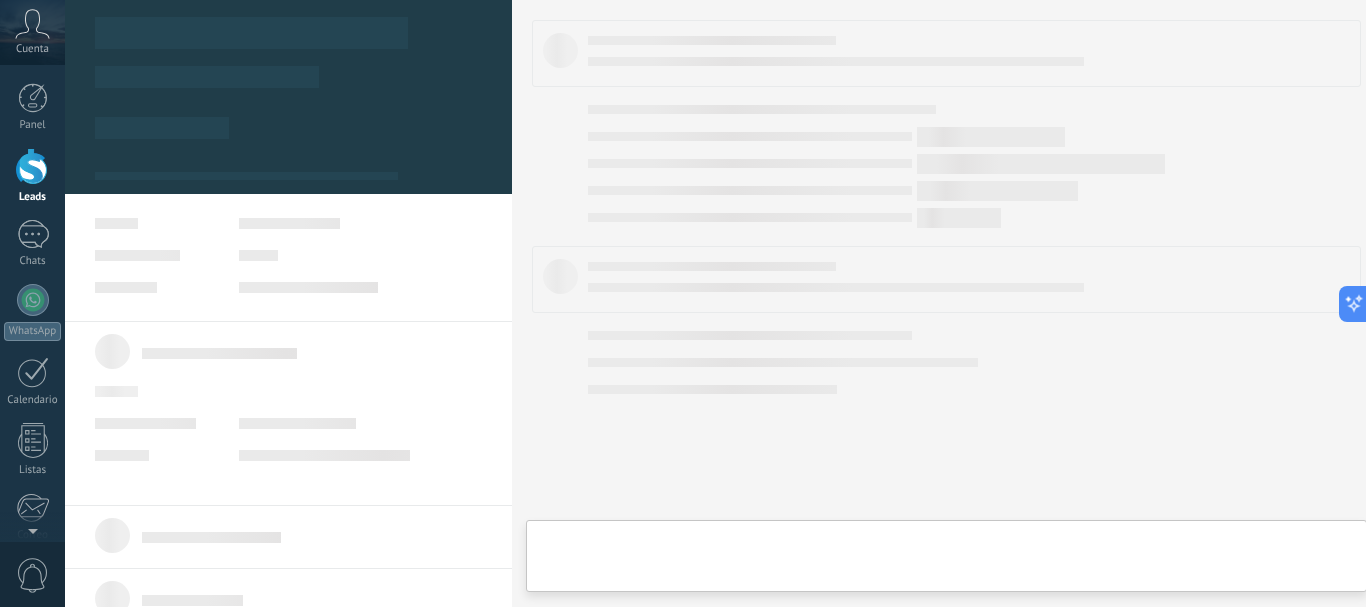 scroll, scrollTop: 0, scrollLeft: 0, axis: both 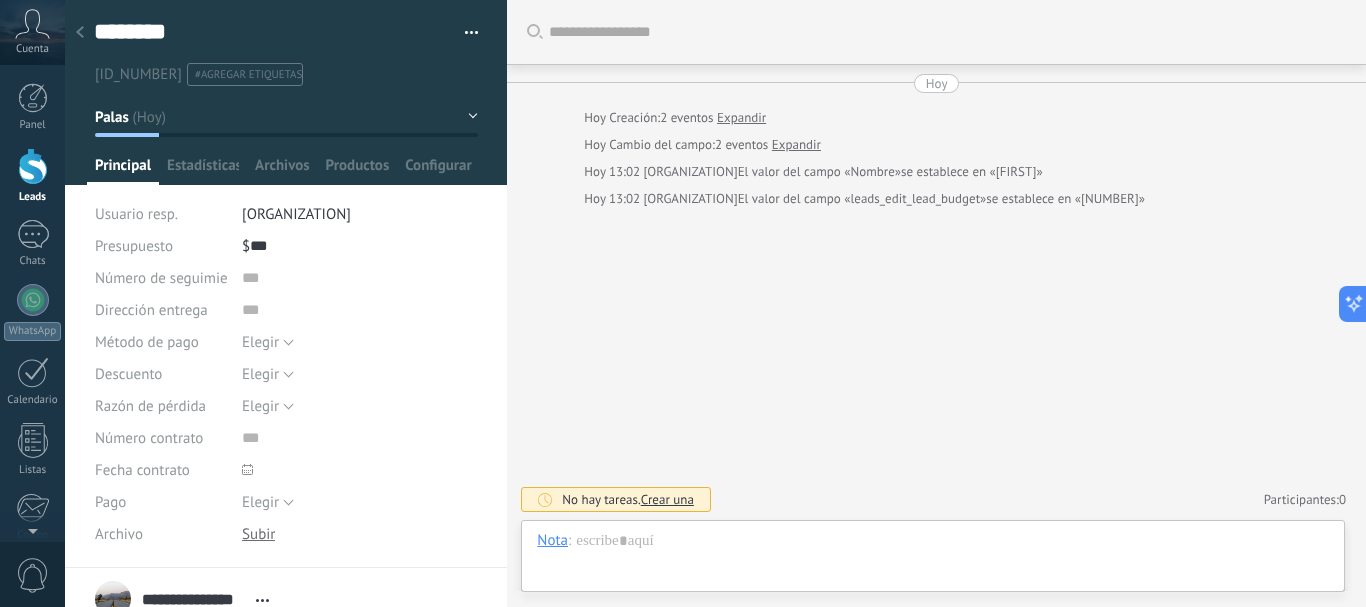 click on "#agregar etiquetas" at bounding box center [248, 75] 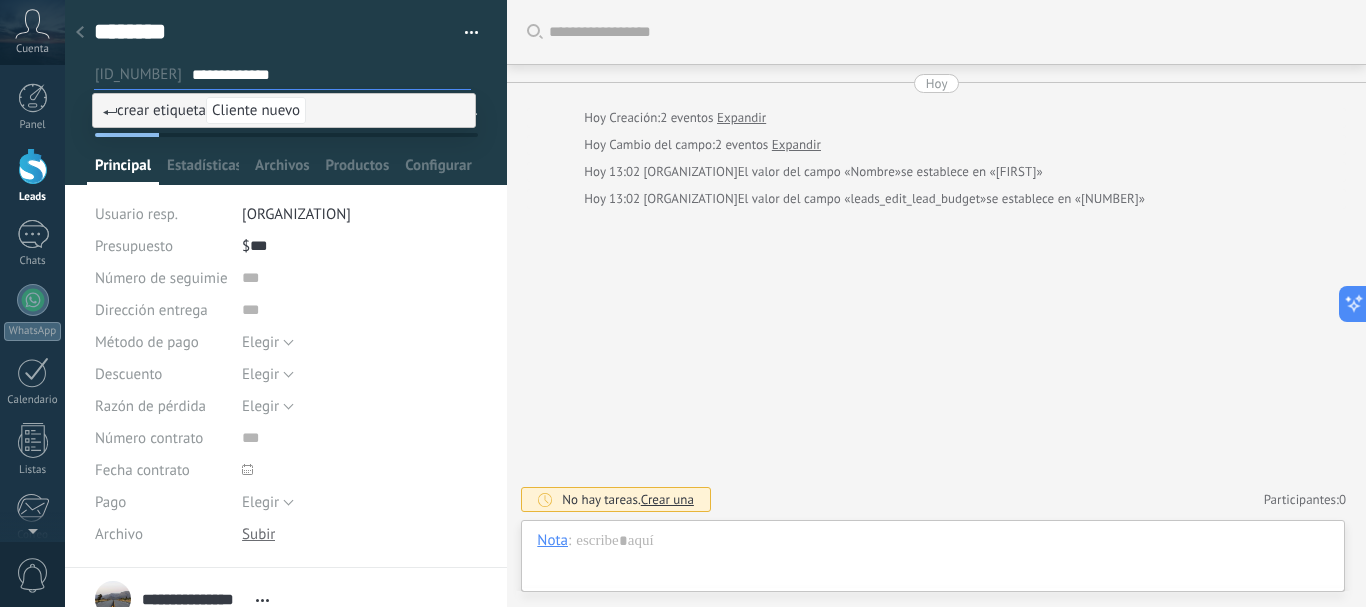 type on "**********" 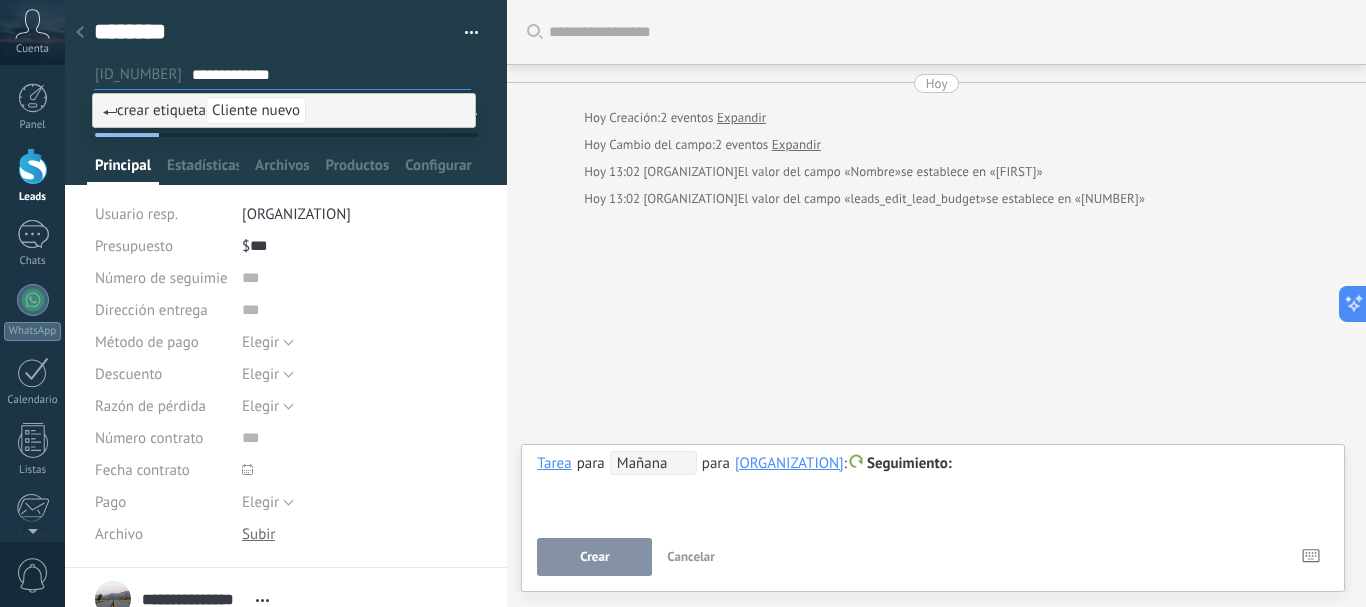 scroll, scrollTop: 0, scrollLeft: 0, axis: both 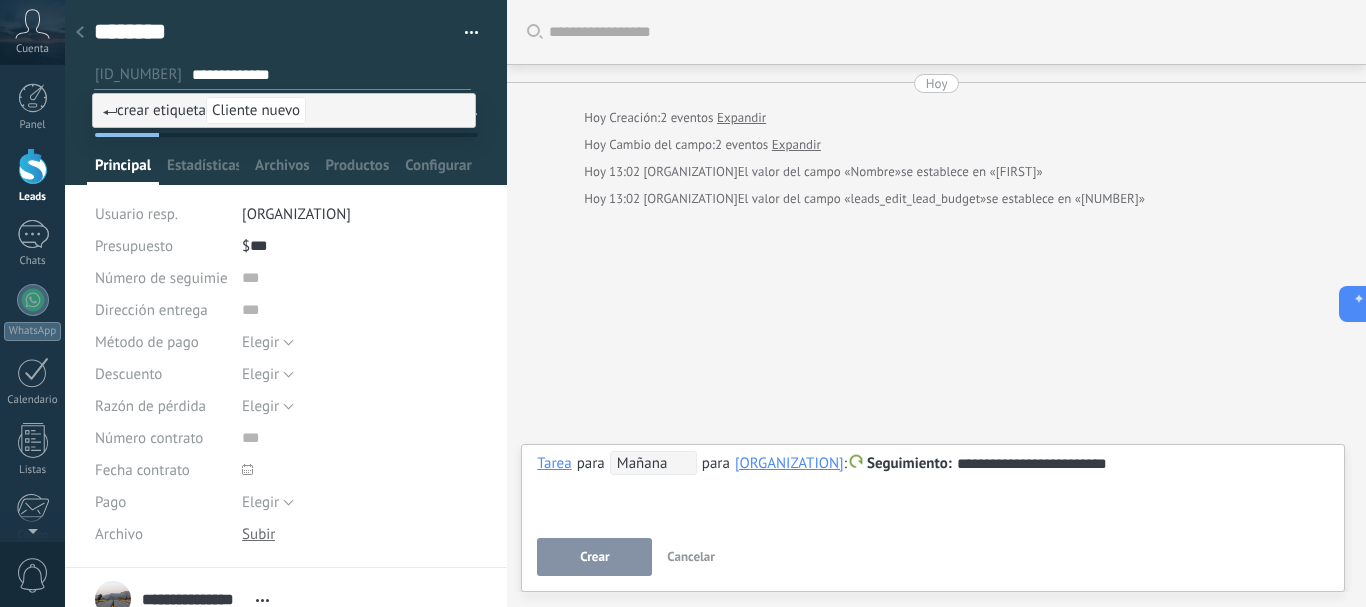 click on "Crear" at bounding box center [594, 557] 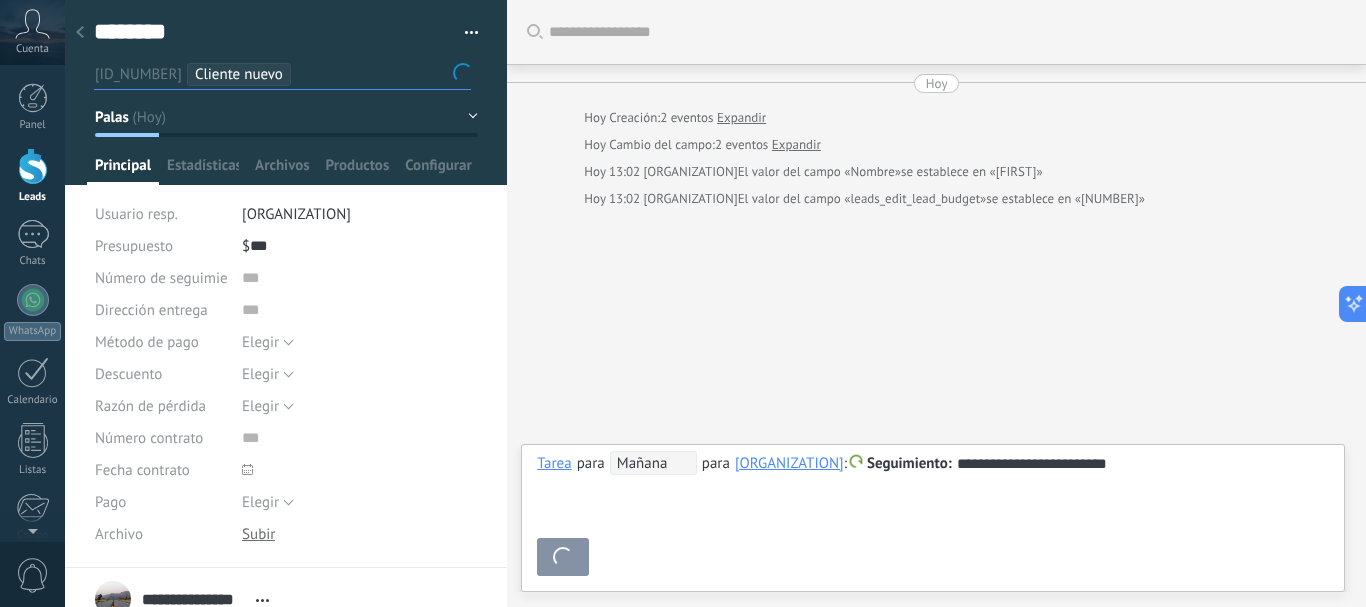 scroll, scrollTop: 21, scrollLeft: 0, axis: vertical 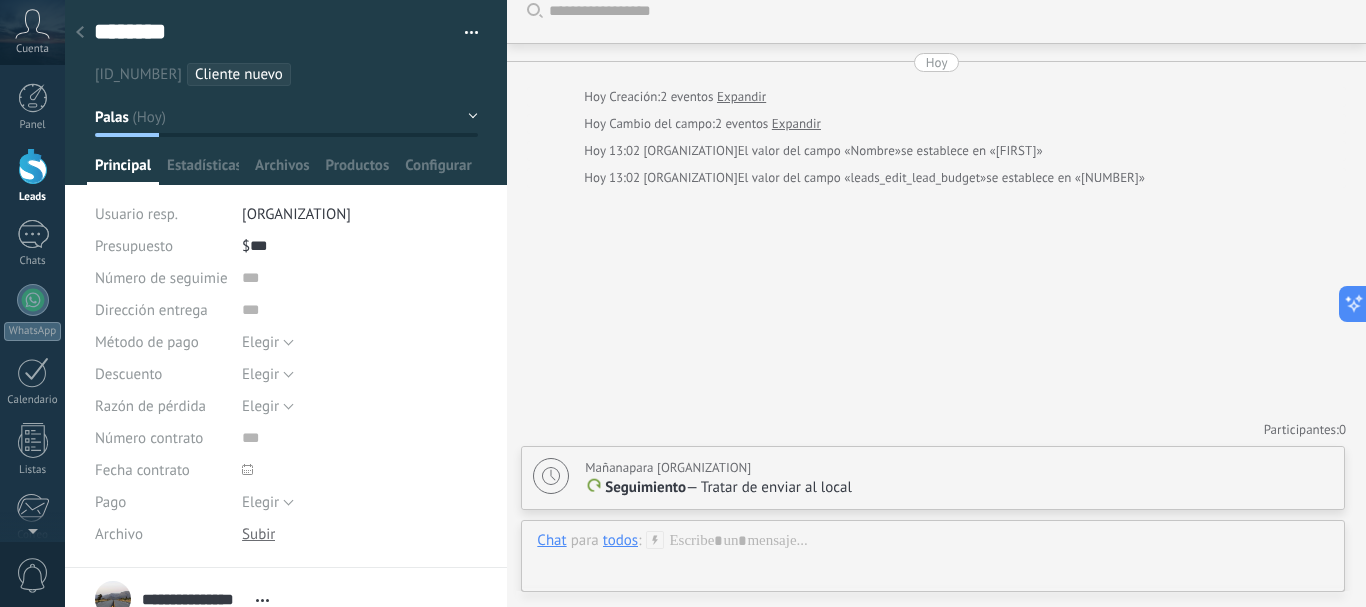 click on "Seguimiento  — Tratar de enviar al local" at bounding box center (959, 488) 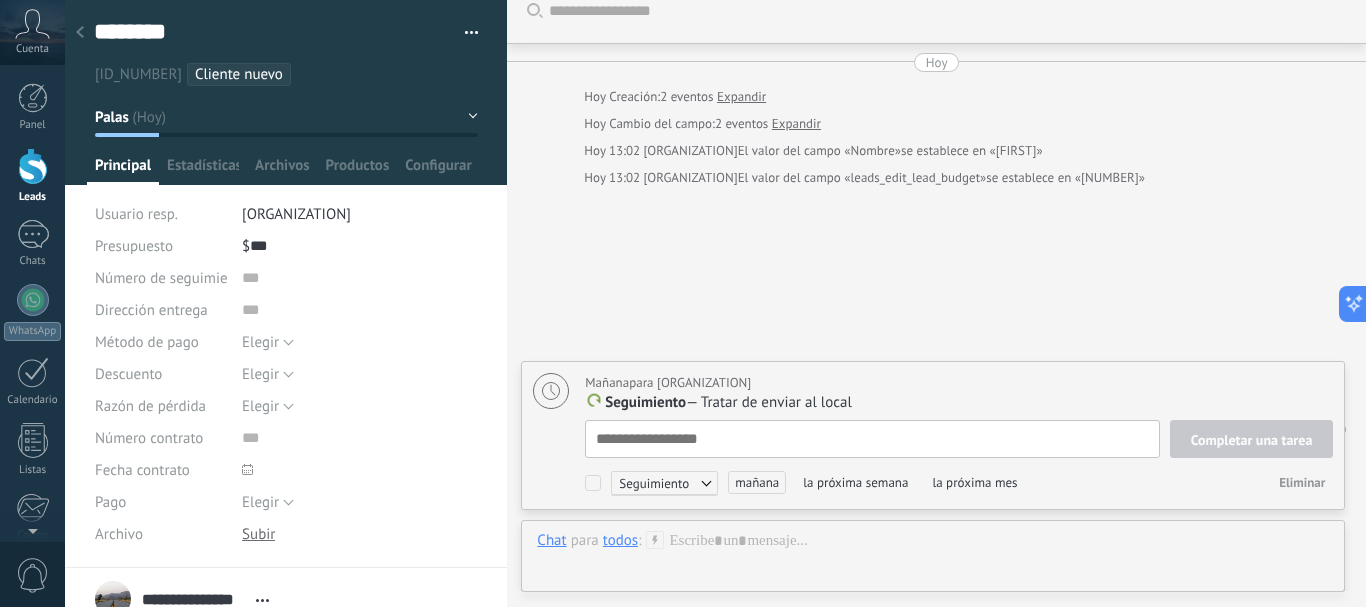 scroll, scrollTop: 106, scrollLeft: 0, axis: vertical 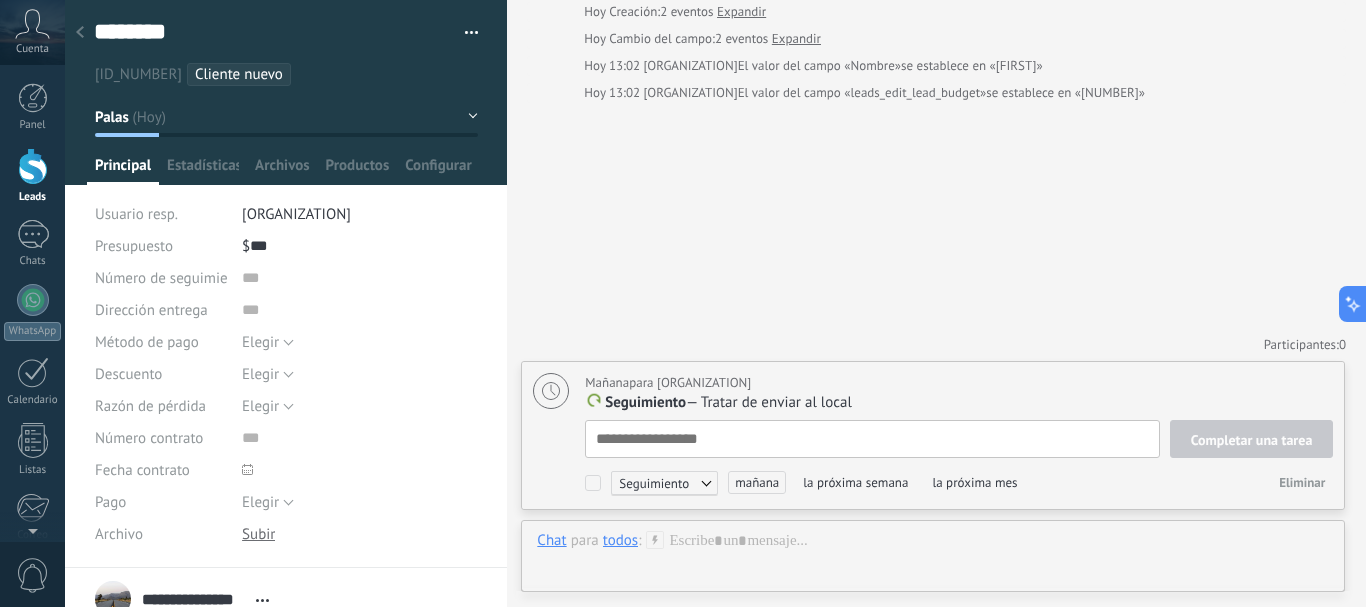 click on "Buscar Carga más Hoy Hoy Creación: 2 eventos Expandir Hoy Cambio del campo: 2 eventos Expandir Hoy 13:02 [ORGANIZATION] El valor del campo «Nombre» se establece en «[FIRST]» Hoy 13:02 [ORGANIZATION] El valor del campo «leads_edit_lead_budget» se establece en «[NUMBER]» Participantes: 0 Agregar usuario Bots: 0 Mañana para [ORGANIZATION] Seguimiento — Tratar de enviar al local Completar una tarea Seguimiento Seguimiento Reunión Personalizado mañana la próxima semana la próxima mes Eliminar" at bounding box center (936, 250) 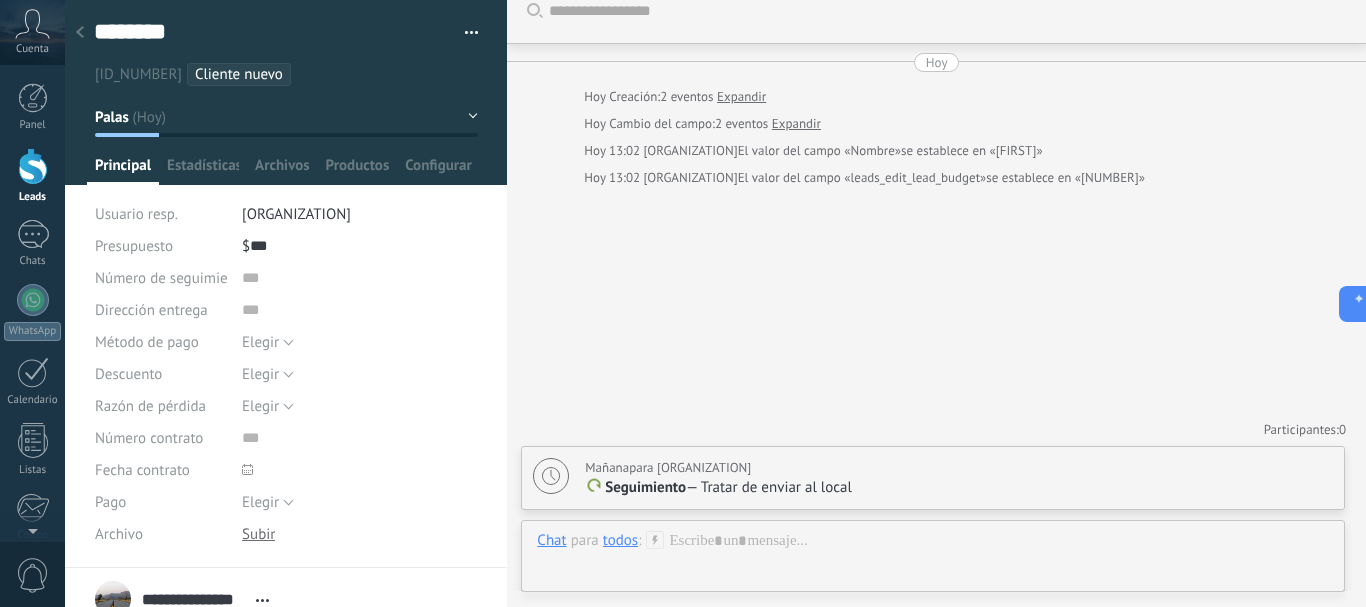 scroll, scrollTop: 21, scrollLeft: 0, axis: vertical 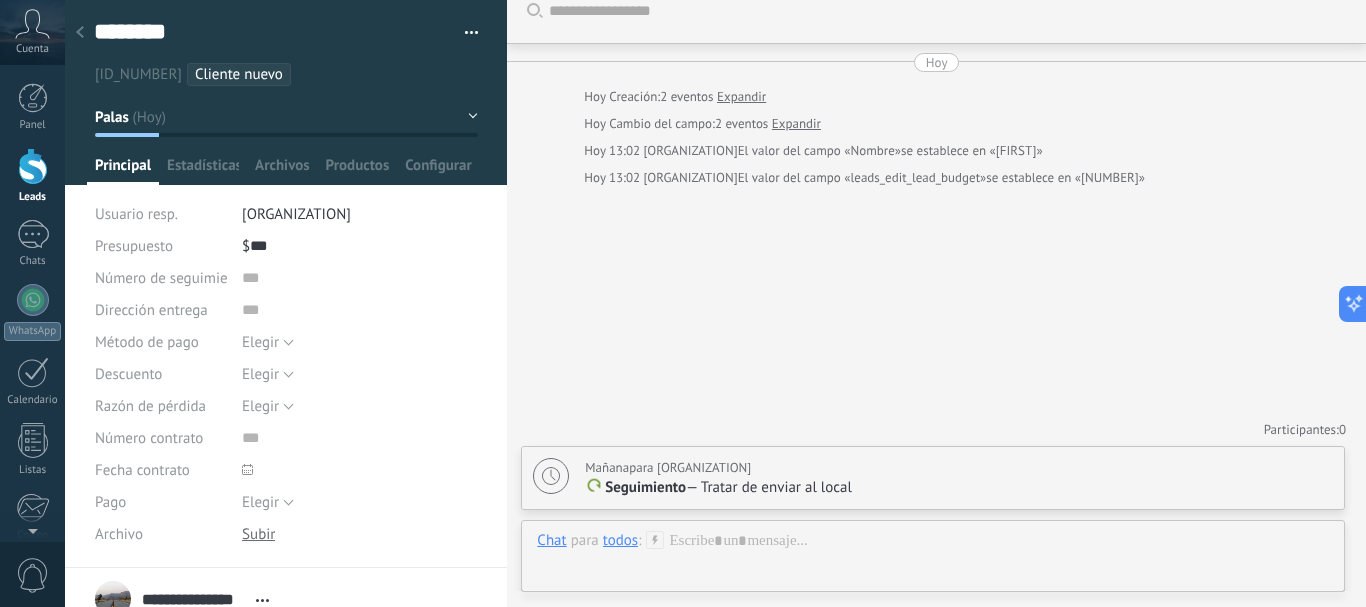 click on "Participantes:  0 Agregar usuario Bots:  0" at bounding box center (936, 429) 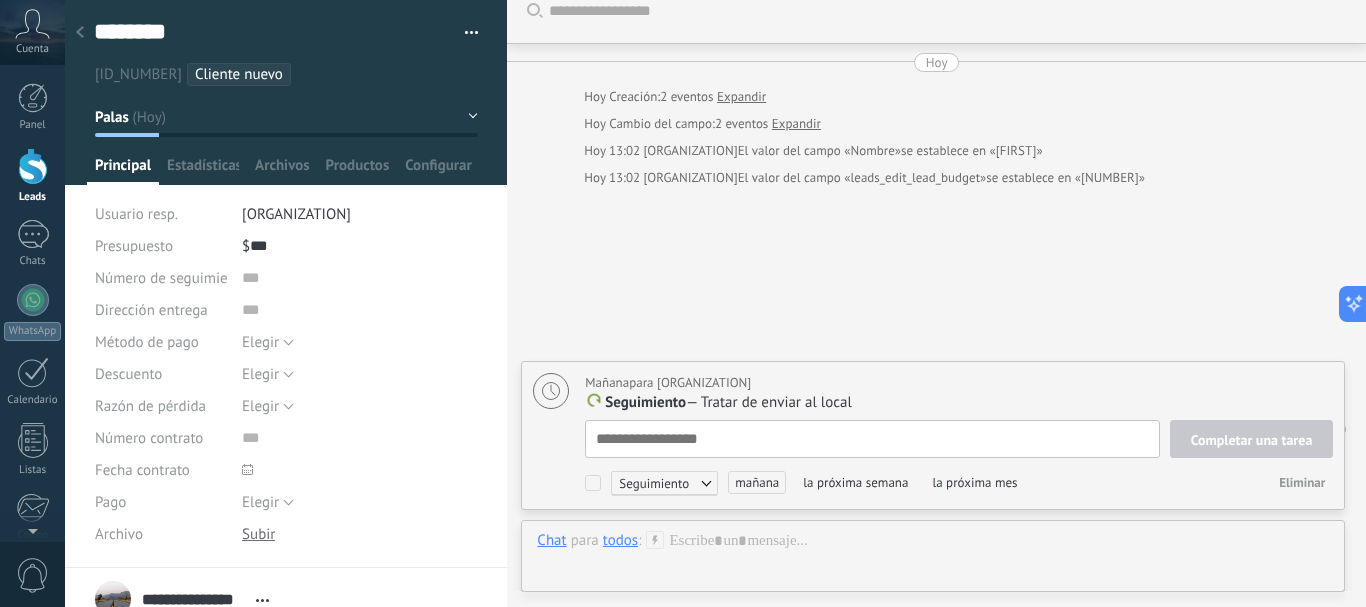 scroll, scrollTop: 106, scrollLeft: 0, axis: vertical 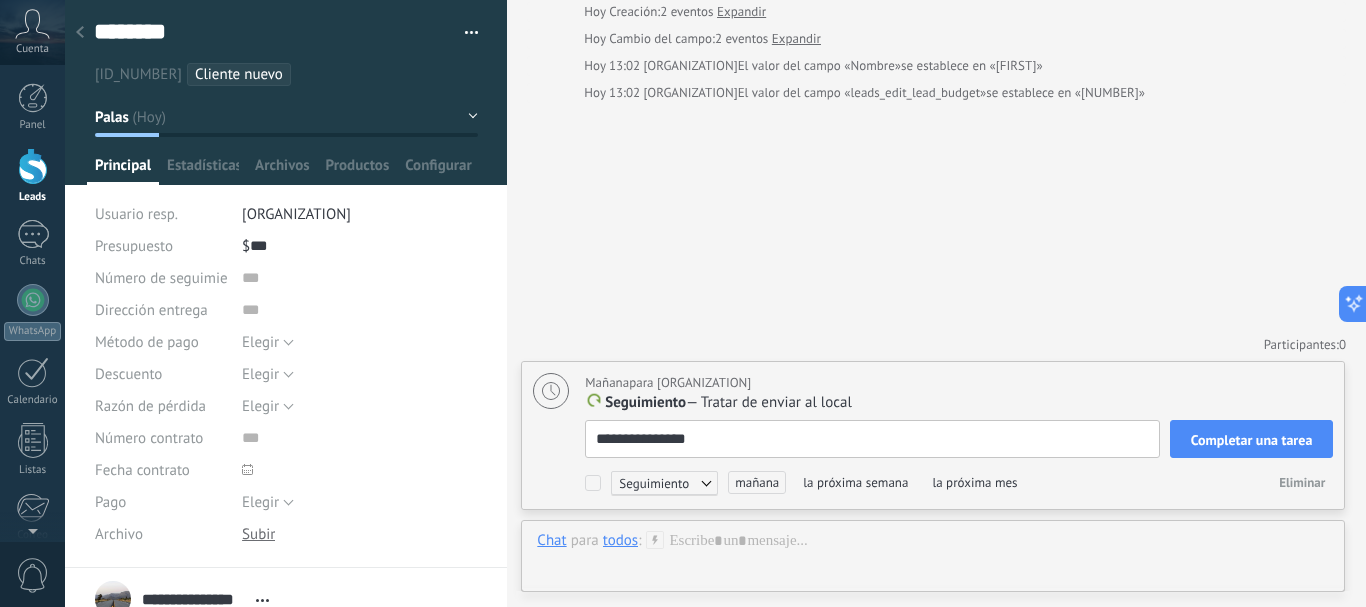 type on "**********" 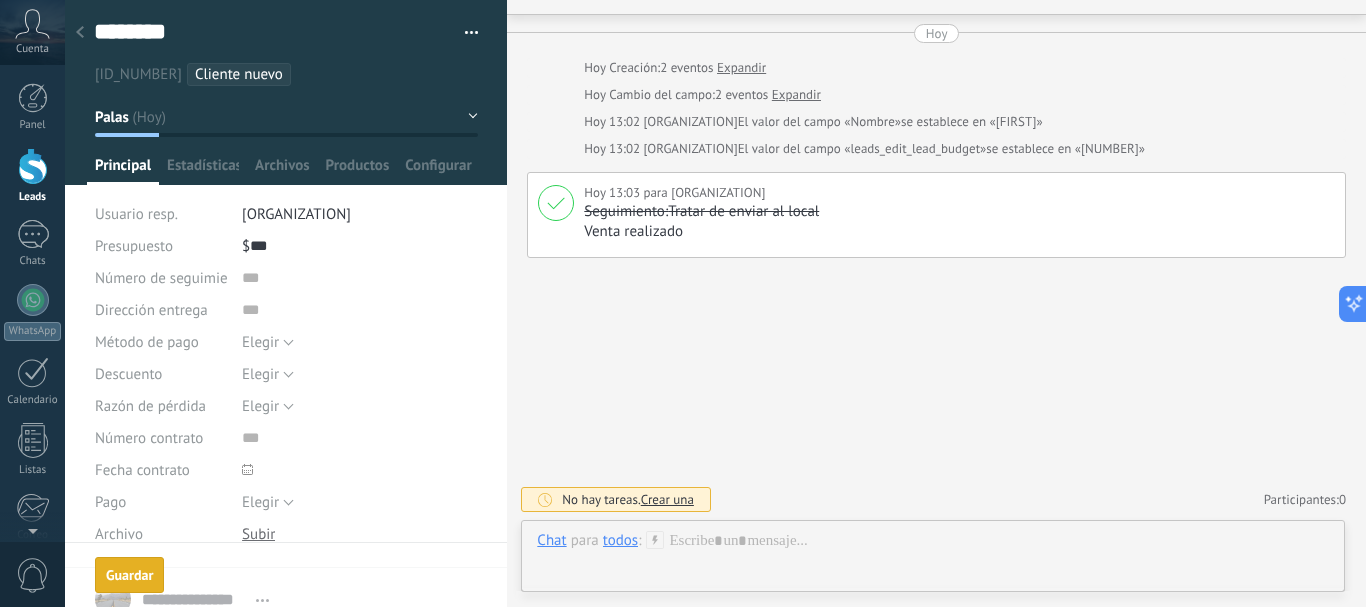 scroll, scrollTop: 20, scrollLeft: 0, axis: vertical 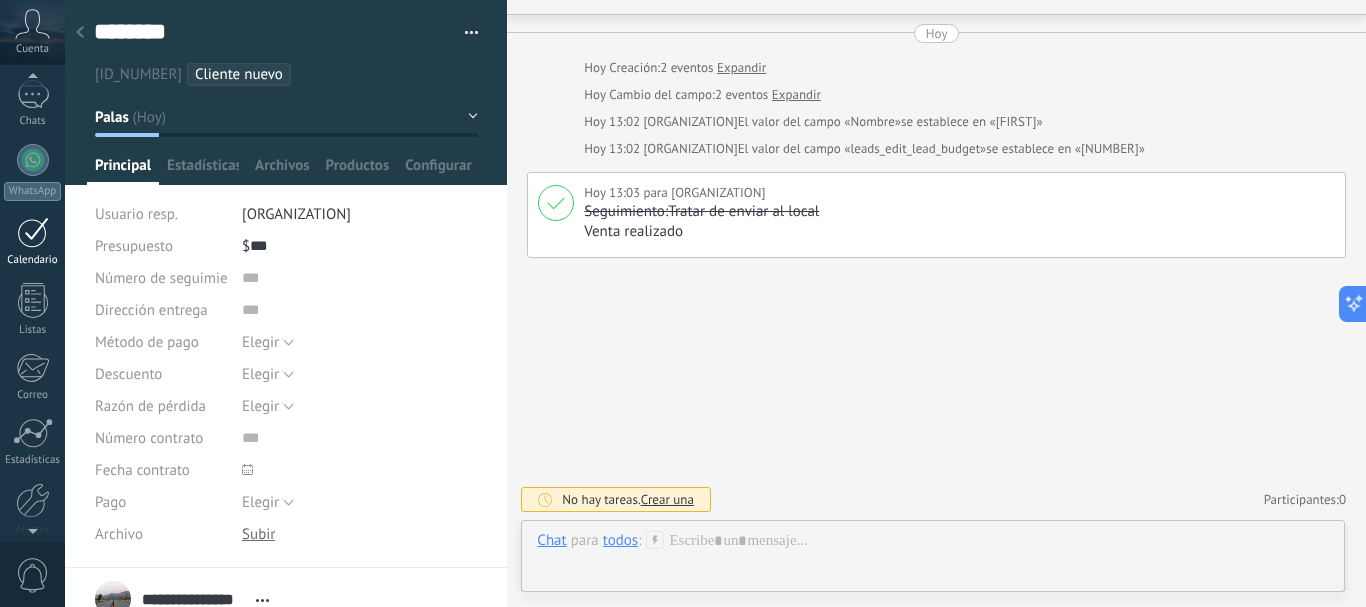 click at bounding box center [33, 232] 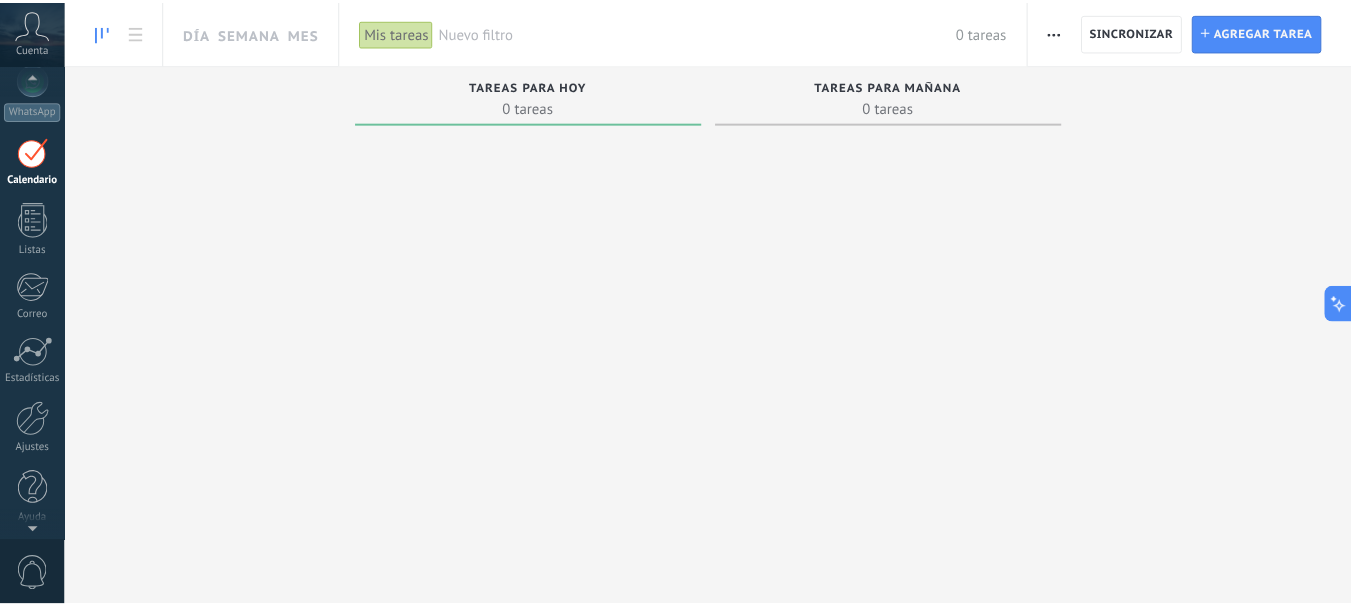 scroll, scrollTop: 225, scrollLeft: 0, axis: vertical 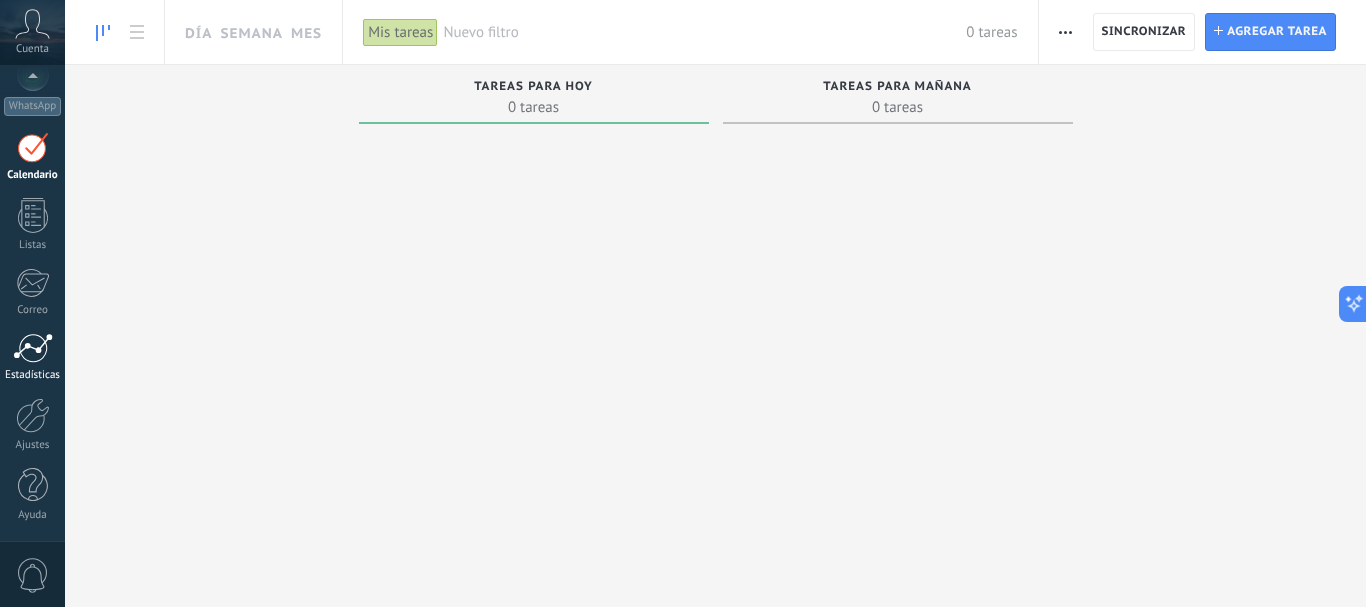 click at bounding box center (33, 348) 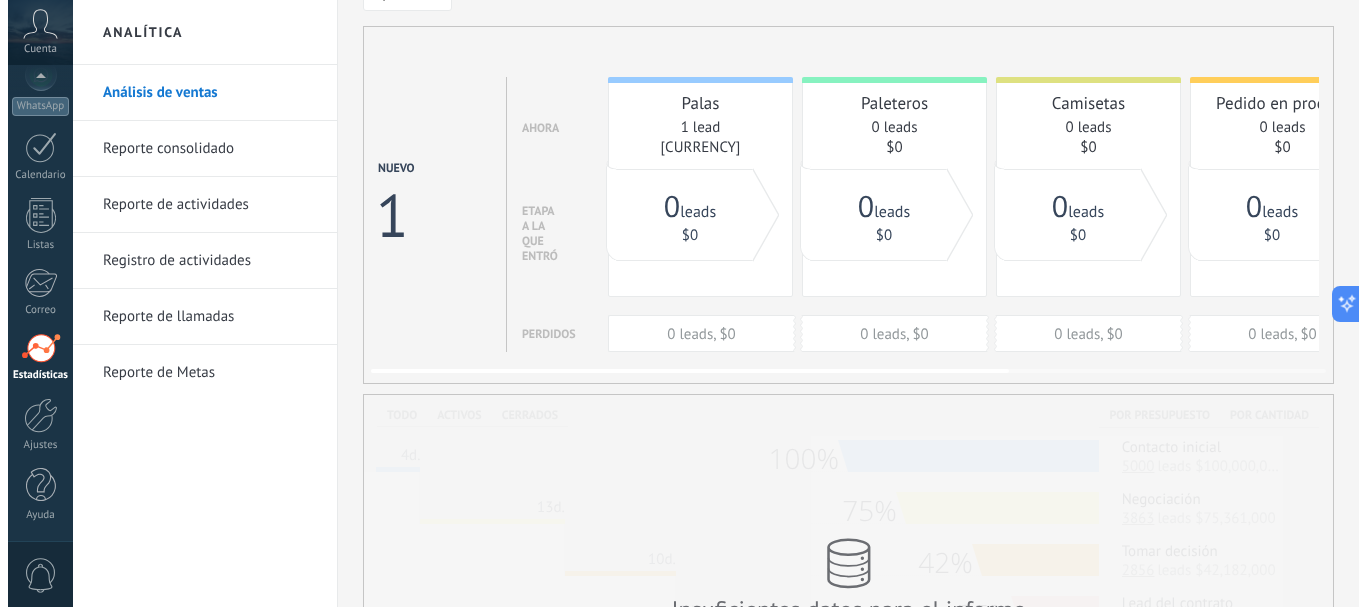 scroll, scrollTop: 0, scrollLeft: 0, axis: both 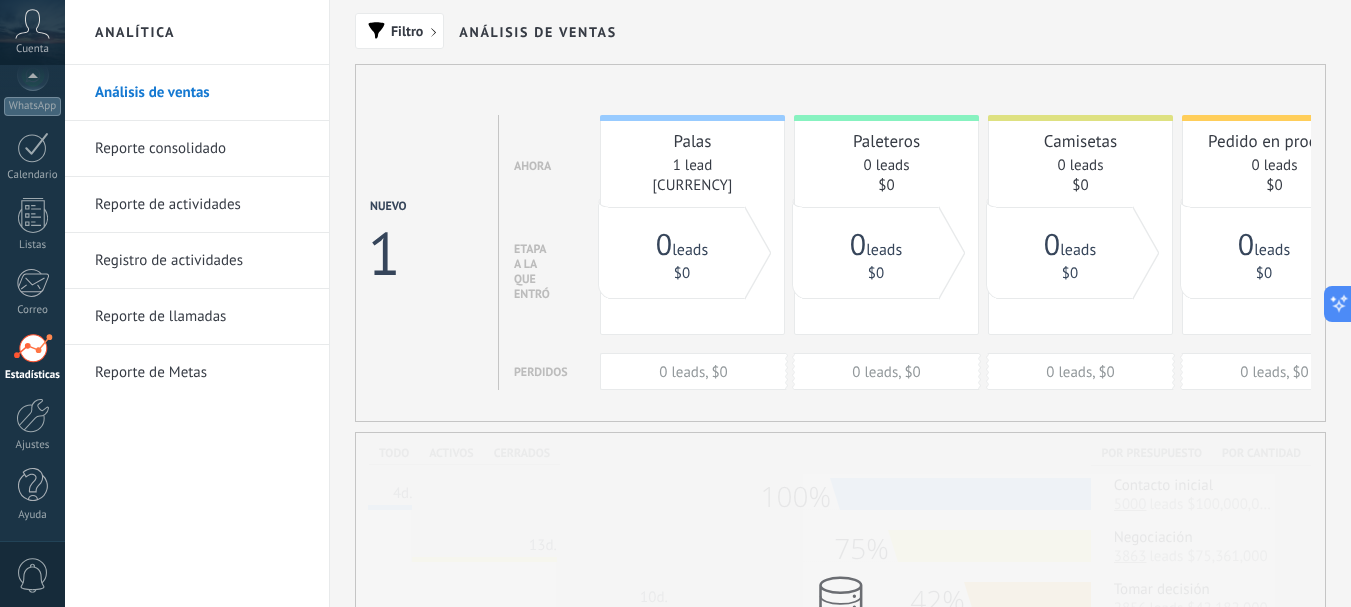 click on "Filtro Análisis de ventas Nuevo 1 Ahora Etapa a la que entró Perdidos Palas 1 lead [NUMBER] 0 leads, [NUMBER] Paleteros 0 leads [NUMBER] 0 leads, [NUMBER] Camisetas 0 leads [NUMBER] 0 leads, [NUMBER] Pedido en proceso 0 leads [NUMBER] 0 leads, [NUMBER] Pedido enviado 0 leads [NUMBER] 0 leads, [NUMBER] Ganado Leads no realizados 0 leads [NUMBER] 0 leads [NUMBER] 0 leads [NUMBER] 0 leads [NUMBER] 0 leads [NUMBER] 0 leads [NUMBER] Insuficientes datos para el informe Todo Activos Cerrados Por presupuesto Por cantidad 4d. 13d. 10d. 2d. 1d. 30d. Tiempo promedio de los leads 100% Contacto inicial 5000 leads [CURRENCY] 75% Negociación 3863 leads [CURRENCY] 42% Tomar decisión 2856 leads [CURRENCY] 25% Lead del contrato 2123 leads [CURRENCY] 10% Logrado con éxito 1342 leads [CURRENCY] 72% 3863 leads [CURRENCY] Leads Entrantes Tiempo promedio para procesar una solicitud Solicitudes entrantes Agregadas a leads Insuficientes datos para el informe 100 Total de Ventas dentro de 0 días 5 [CURRENCY] Pronóstico de ventas Ahora leads activos: 1 lead [NUMBER]" at bounding box center [840, 583] 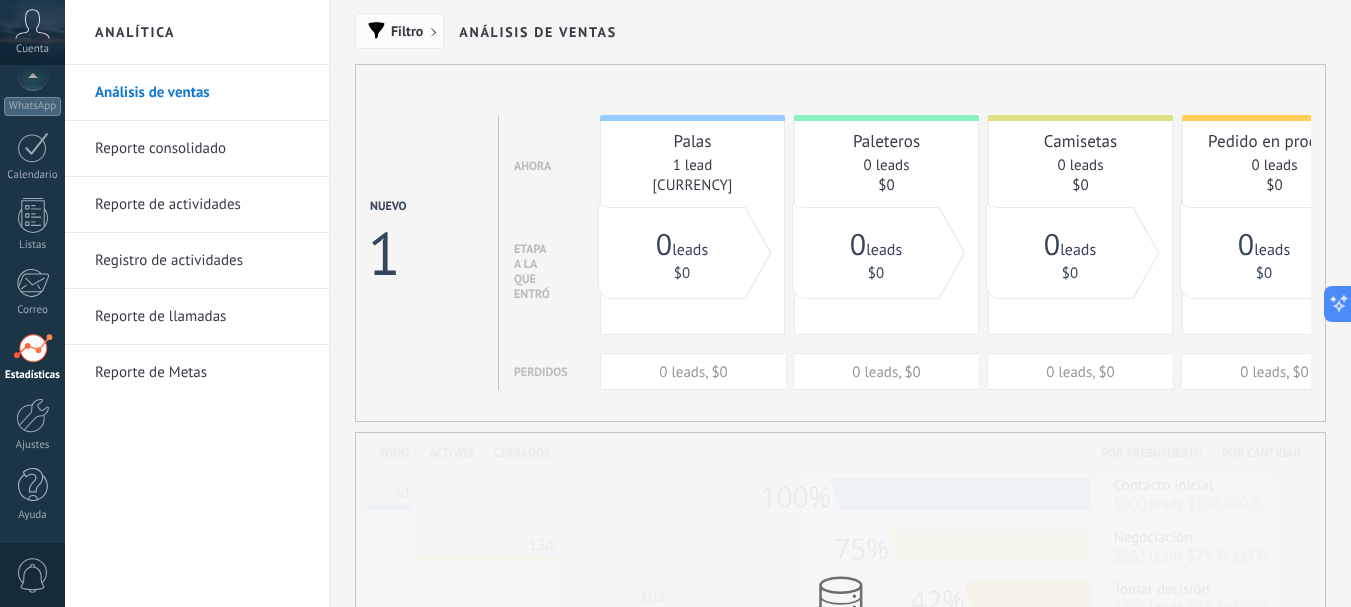 click on "Filtro" at bounding box center (399, 31) 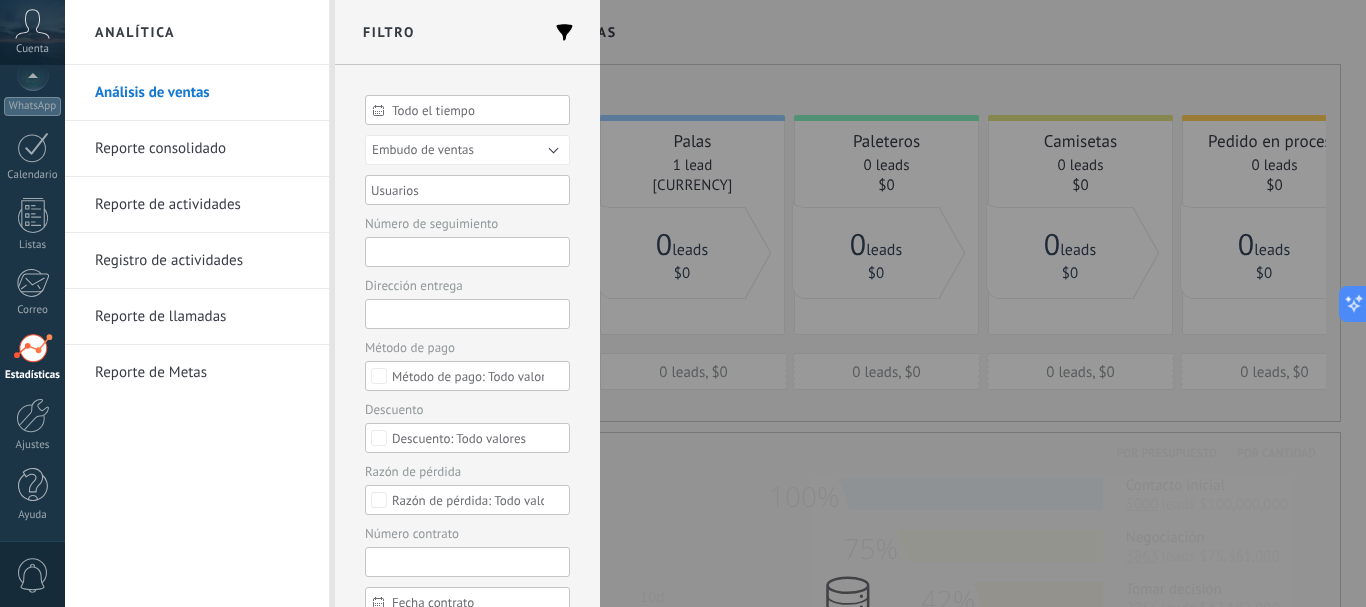 click at bounding box center [683, 303] 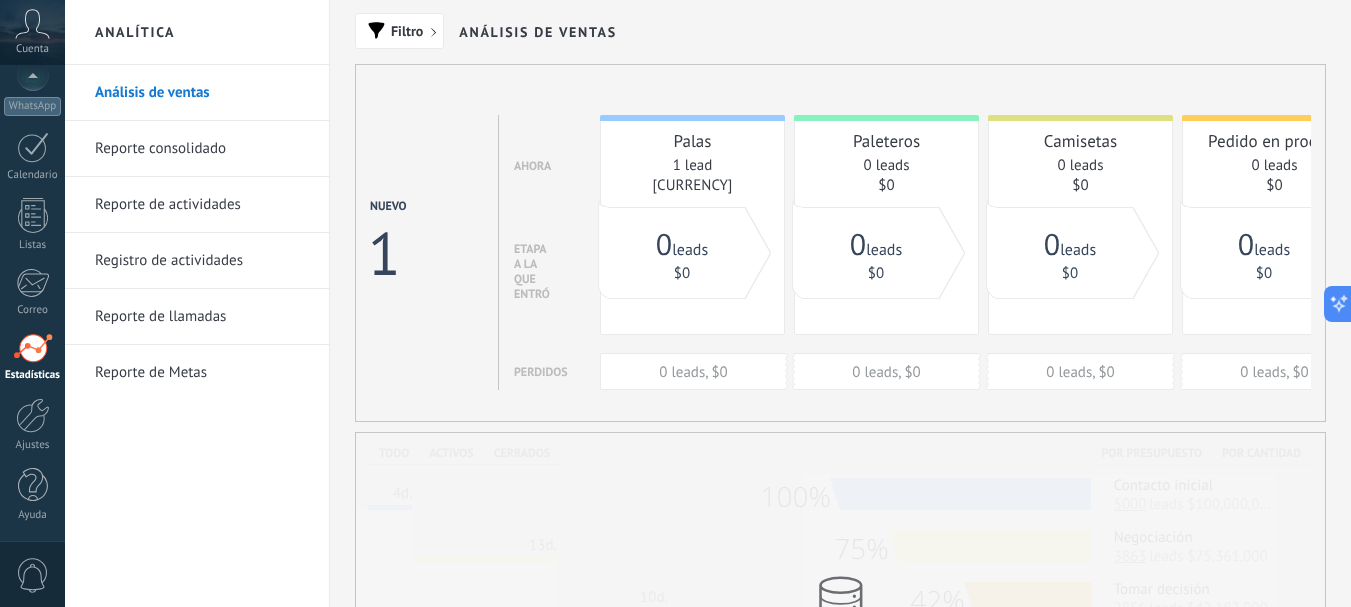 click on "Reporte de Metas" at bounding box center (202, 373) 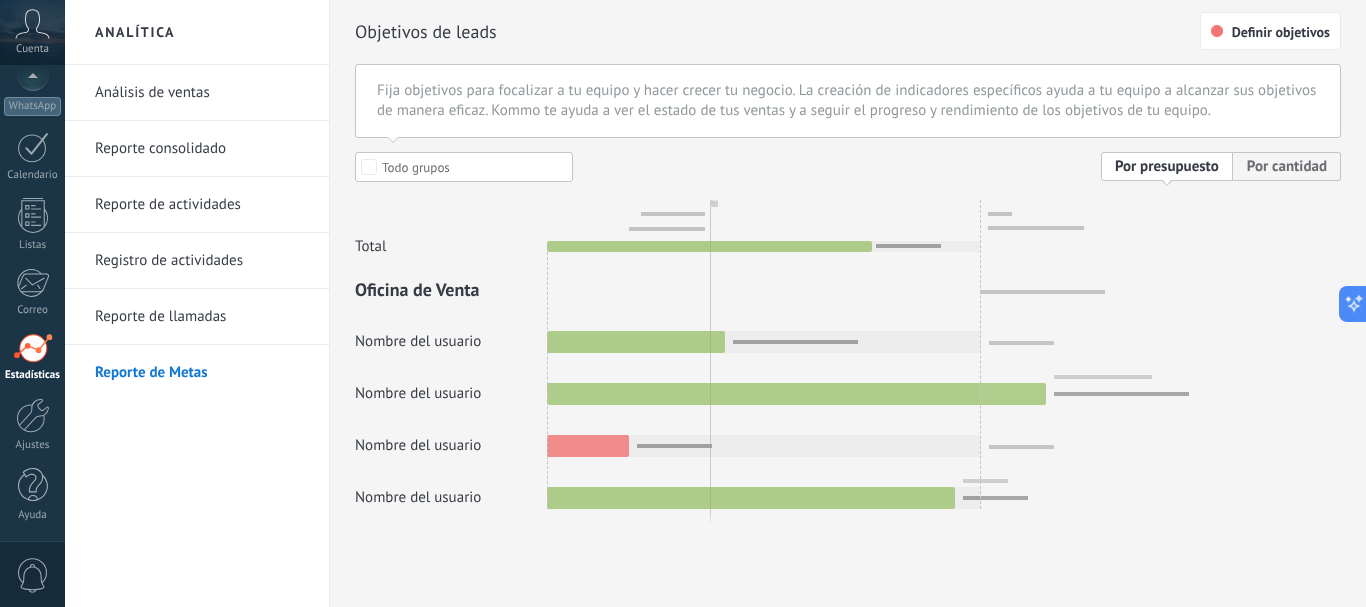 click at bounding box center (848, 330) 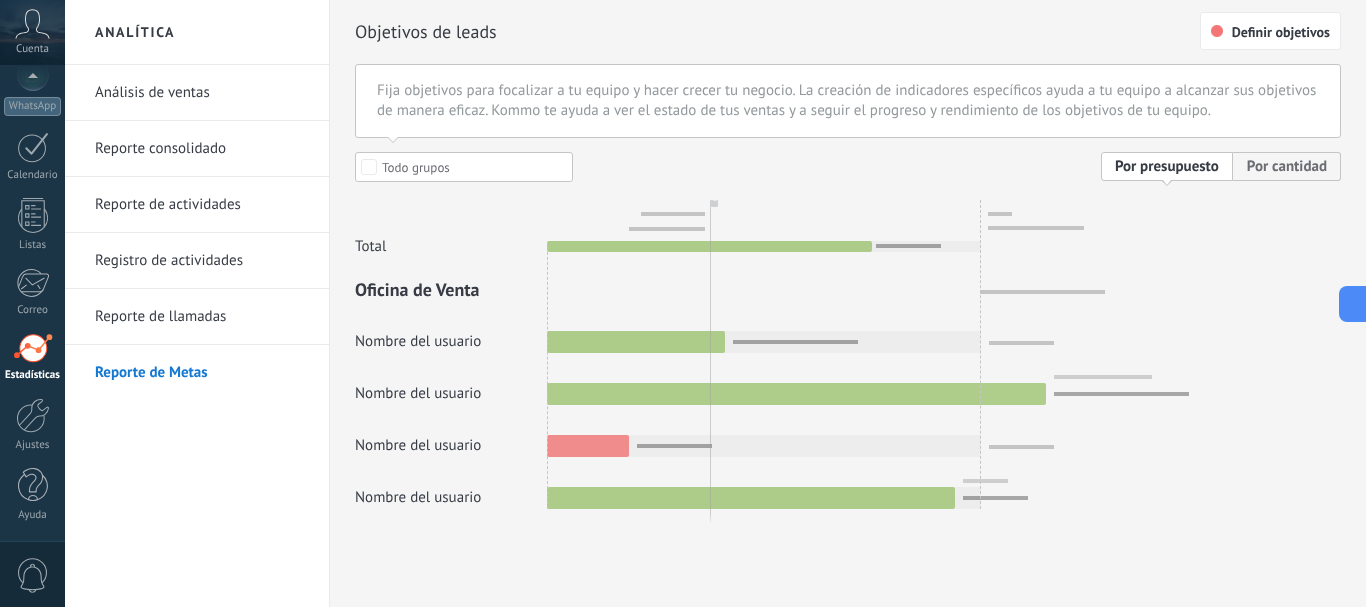 click on "Objetivos de leads Definir objetivos Fija objetivos para focalizar a tu equipo y hacer crecer tu negocio. La creación de indicadores específicos ayuda a tu equipo a alcanzar sus objetivos de manera eficaz. Kommo te ayuda a ver el estado de tus ventas y a seguir el progreso y rendimiento de los objetivos de tu equipo. Seleccionar todo Todo grupos Por presupuesto Por cantidad Total Oficina de Venta Oficina de Venta Nombre del usuario Nombre del usuario Nombre del usuario Nombre del usuario" at bounding box center (848, 302) 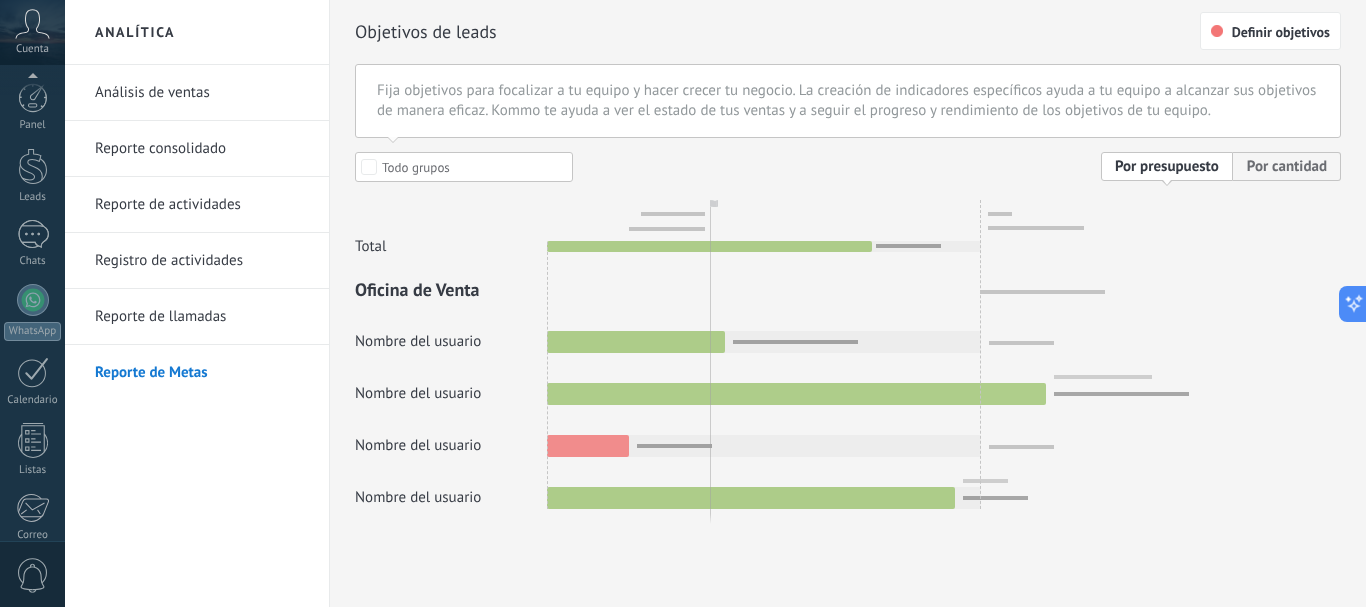 scroll, scrollTop: 225, scrollLeft: 0, axis: vertical 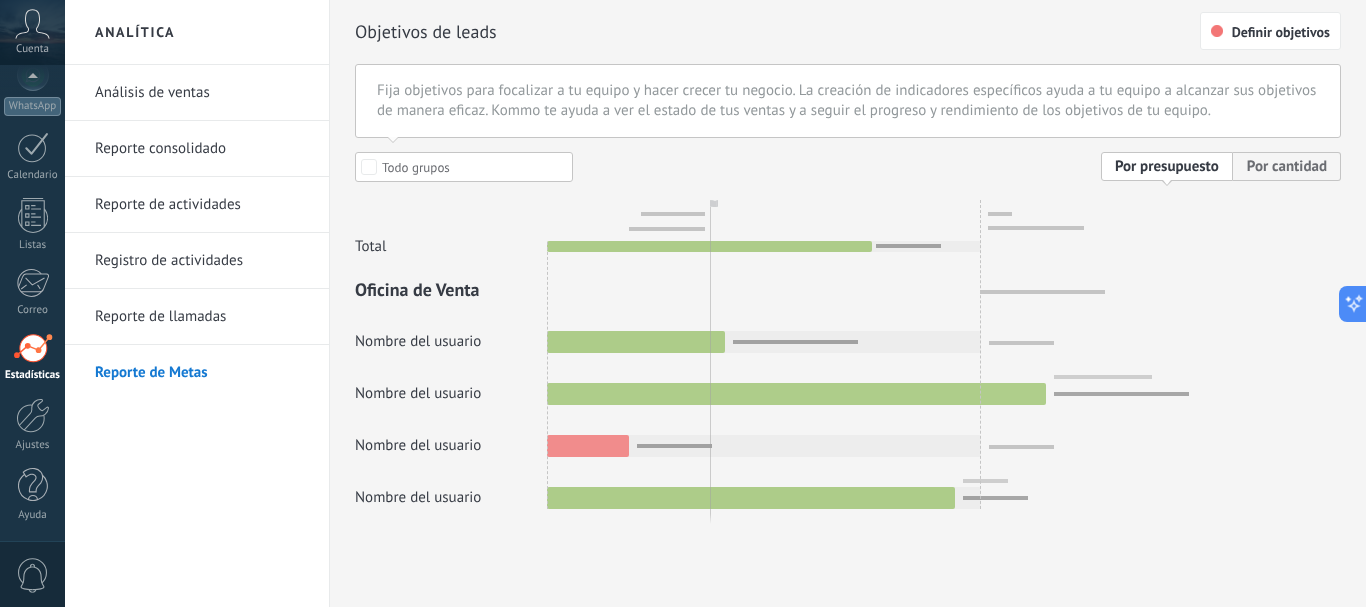 click on "Análisis de ventas" at bounding box center (202, 93) 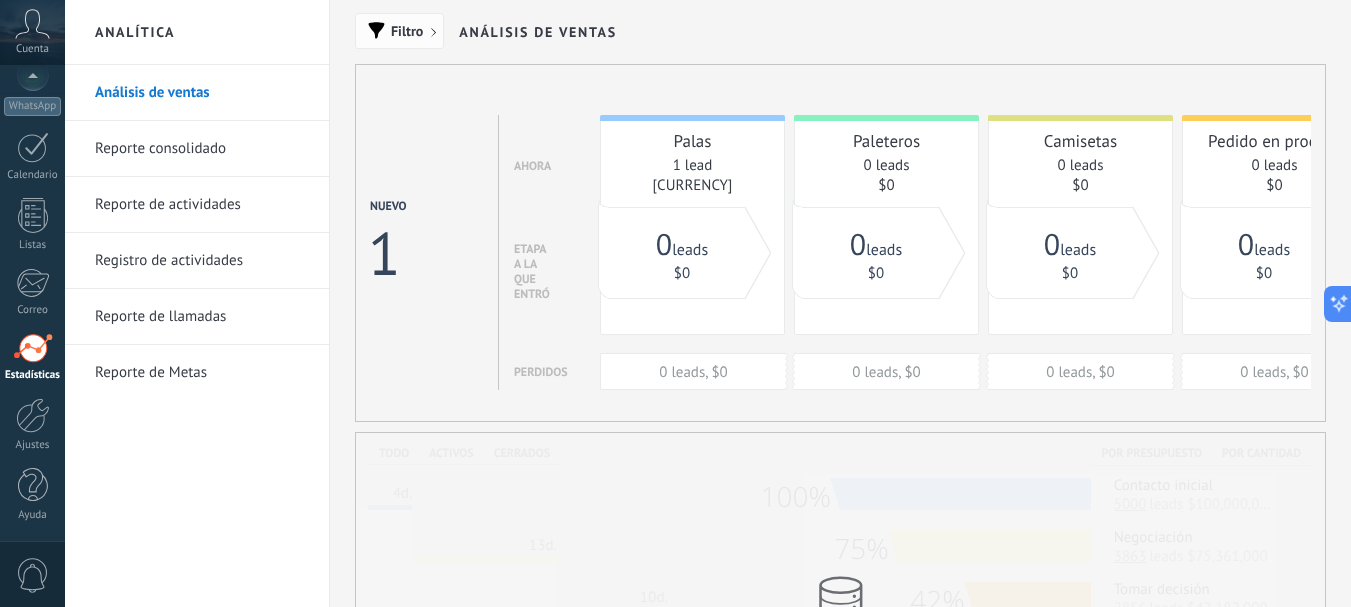 click on "Filtro" at bounding box center [399, 31] 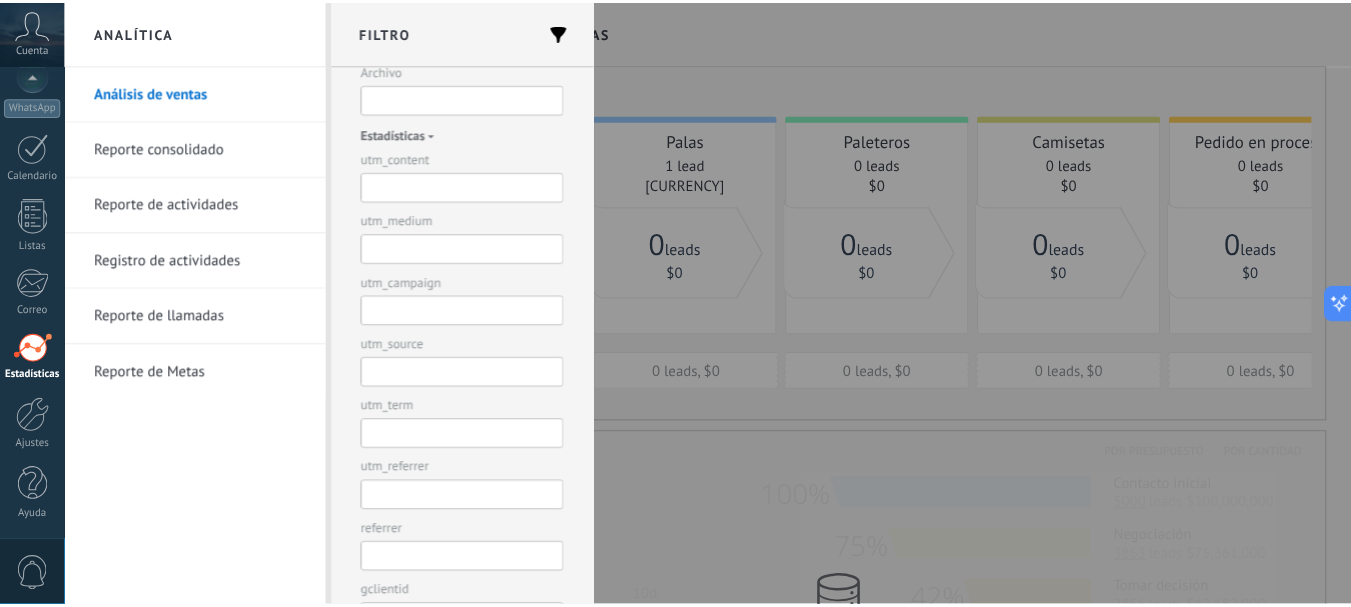 scroll, scrollTop: 850, scrollLeft: 0, axis: vertical 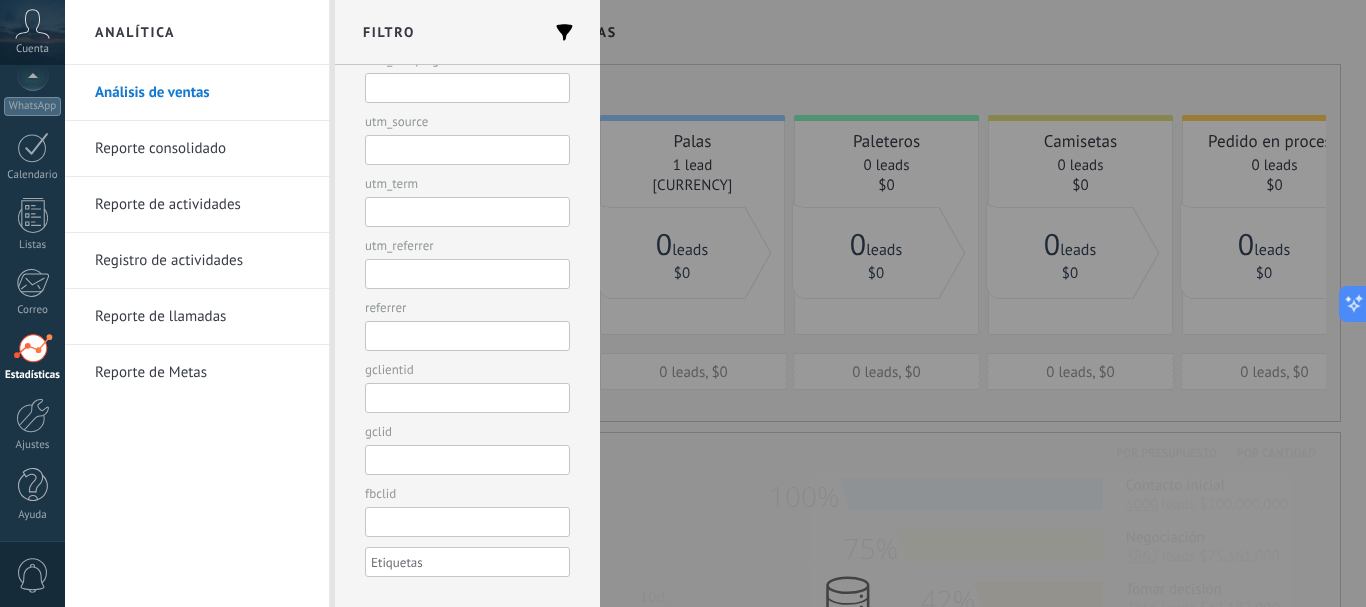 click at bounding box center [683, 303] 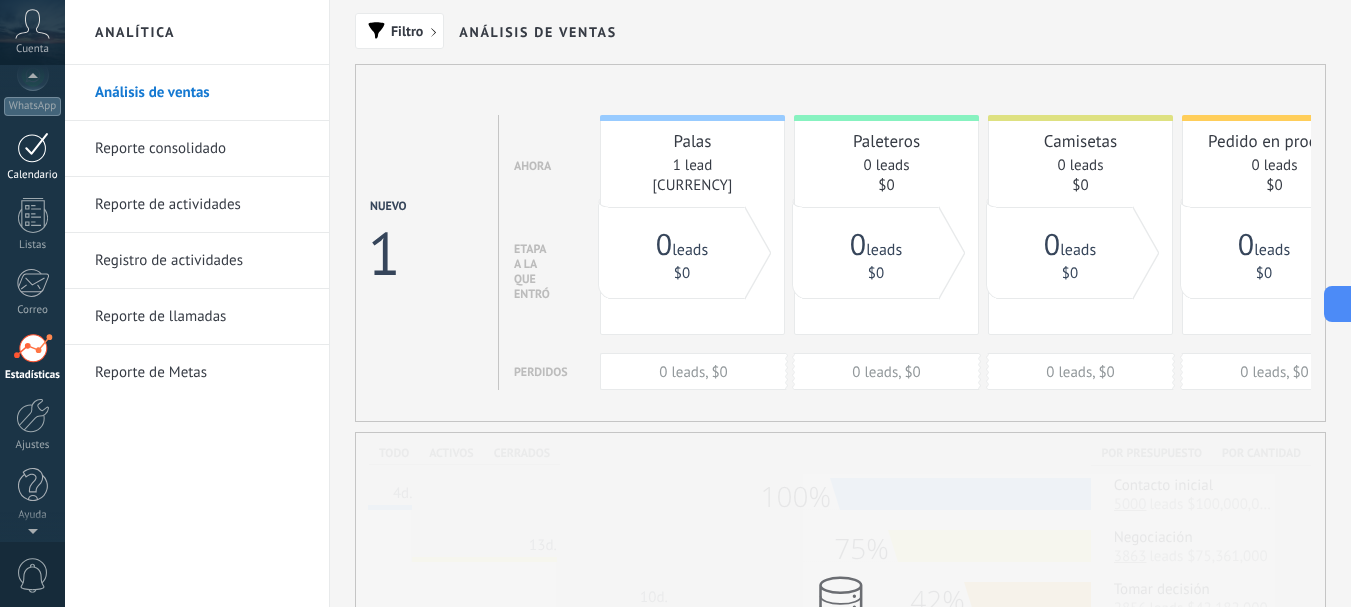 scroll, scrollTop: 0, scrollLeft: 0, axis: both 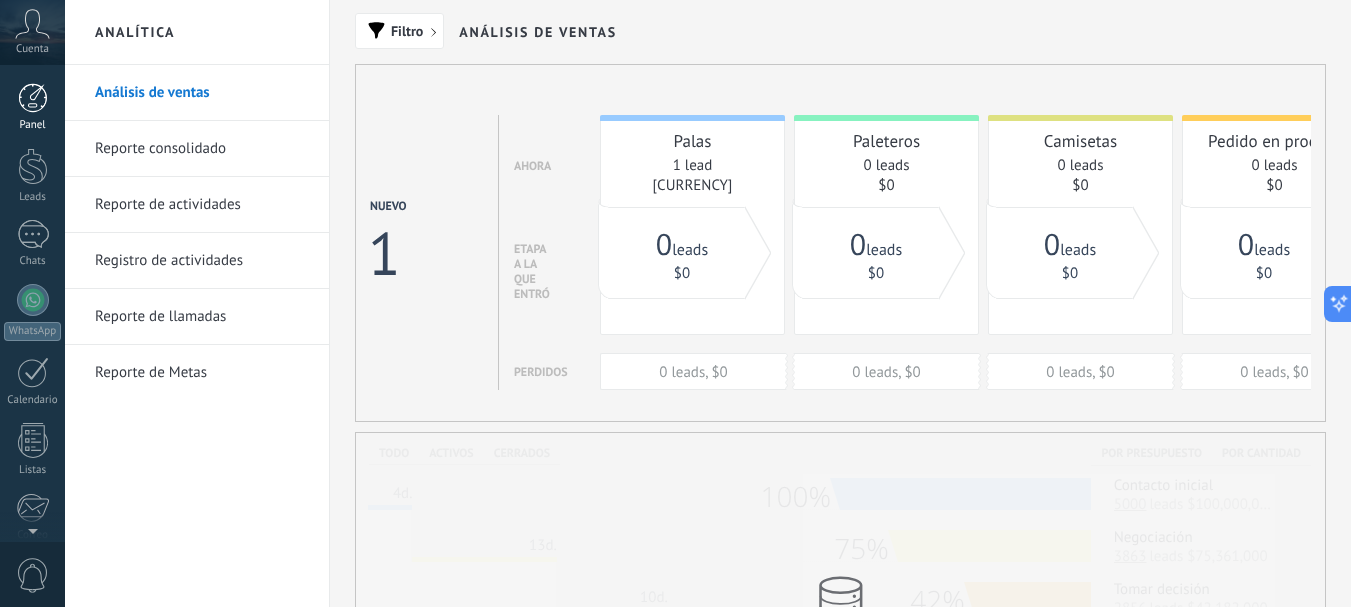 click on "Panel" at bounding box center [32, 107] 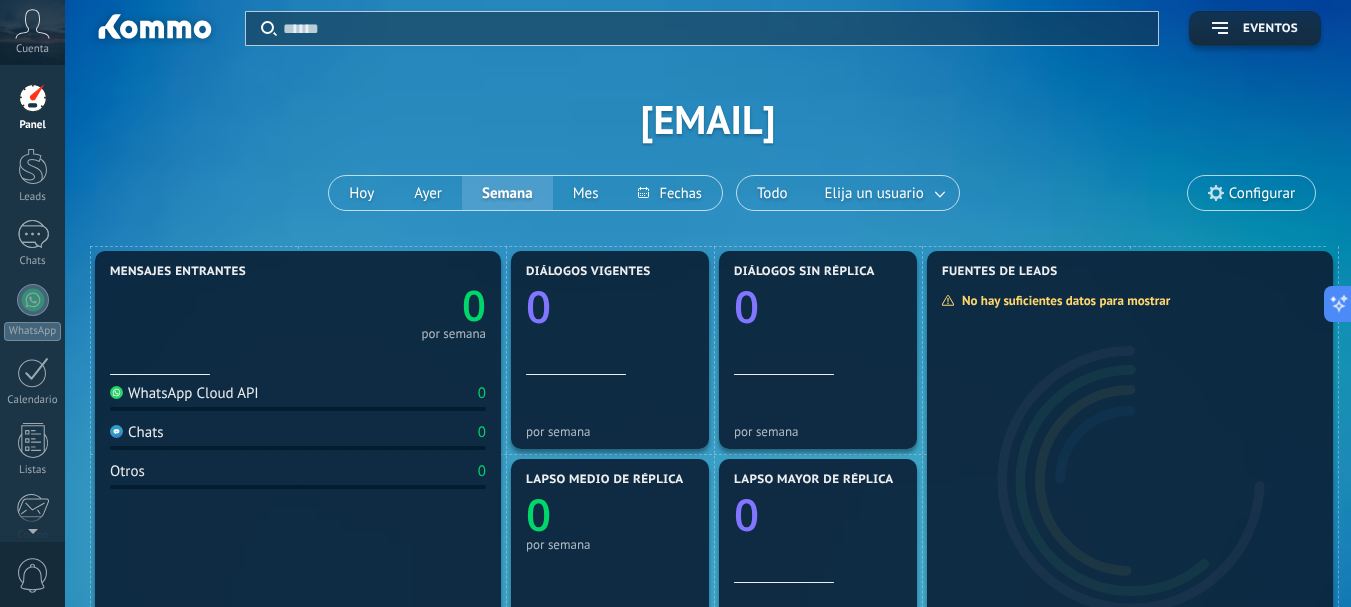 scroll, scrollTop: 7, scrollLeft: 0, axis: vertical 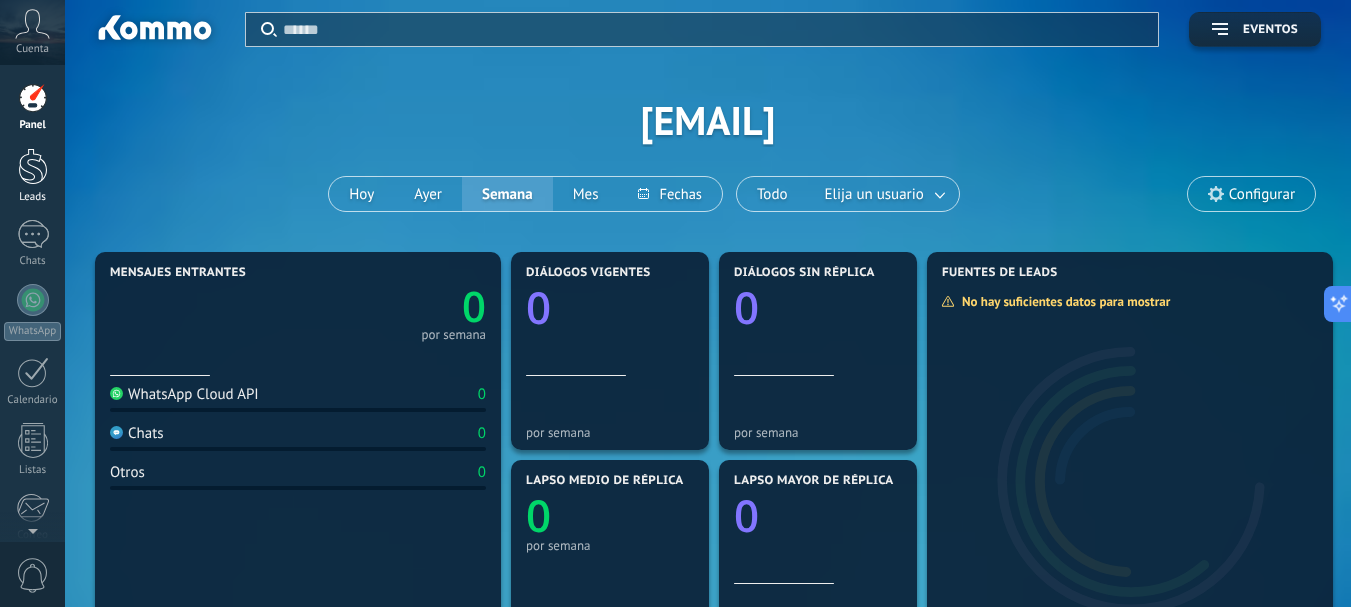 click at bounding box center [33, 166] 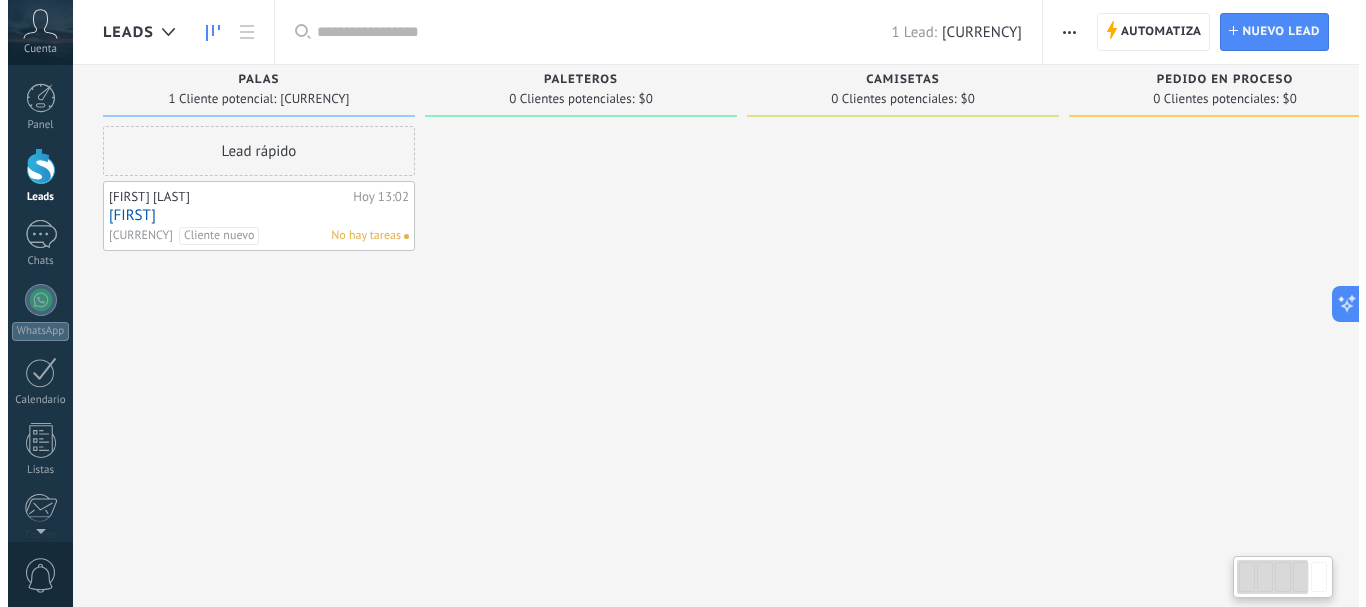 scroll, scrollTop: 0, scrollLeft: 0, axis: both 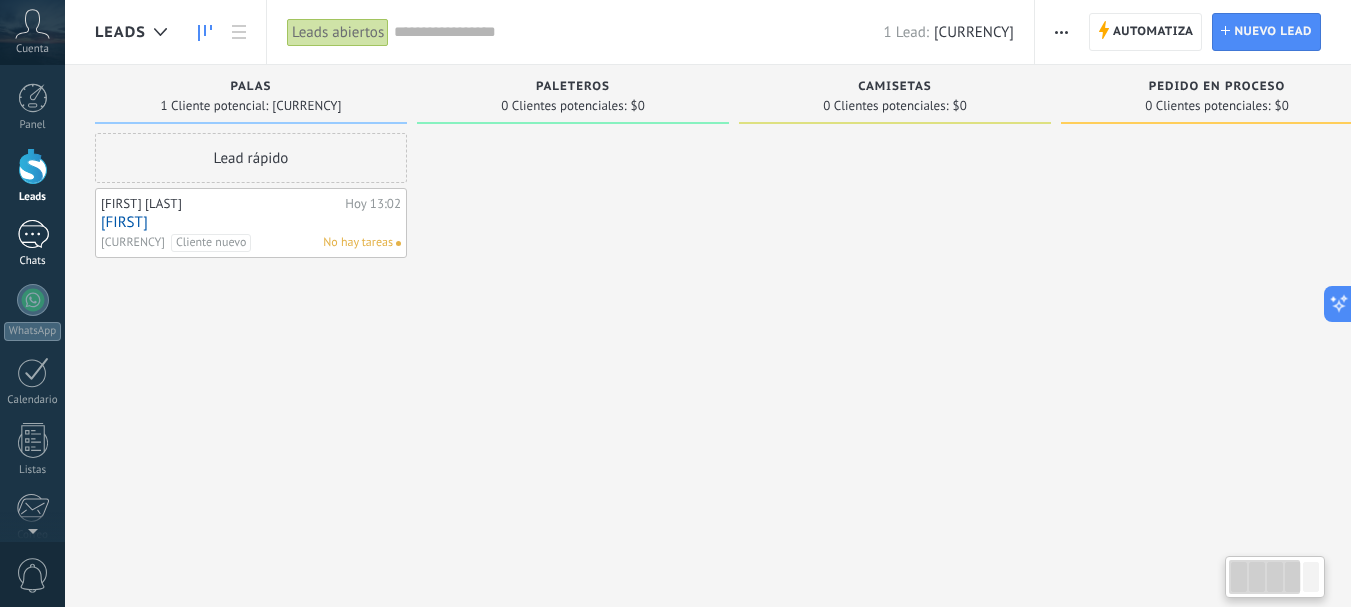 click at bounding box center [33, 234] 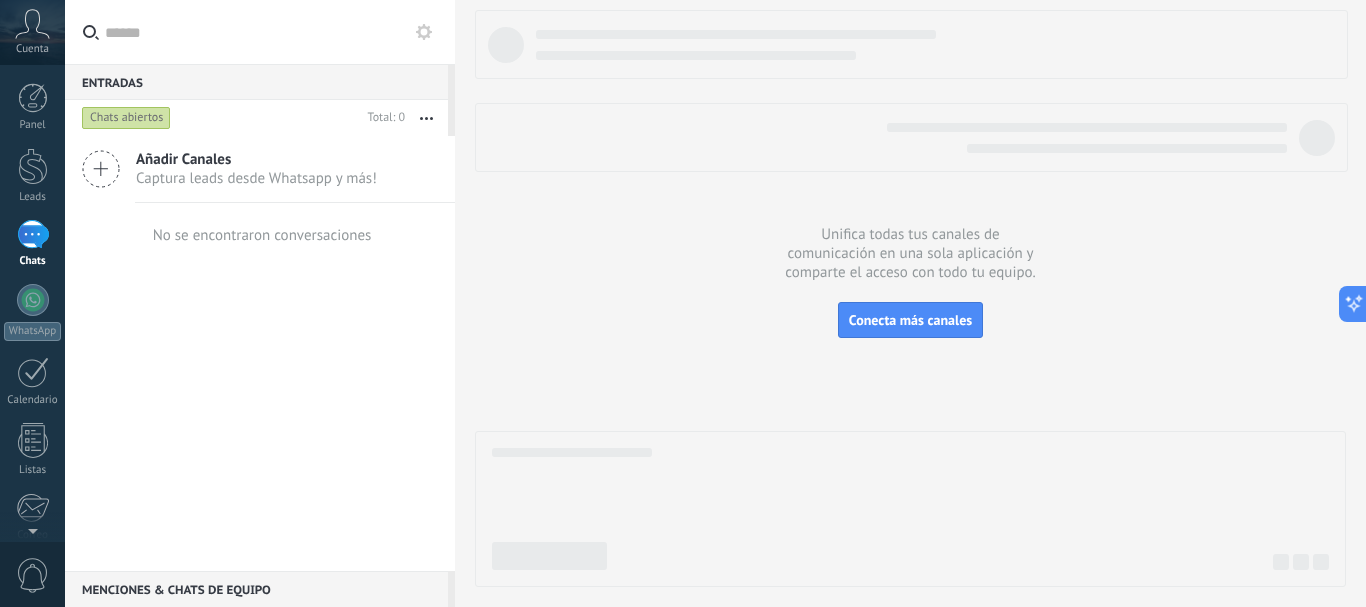 click on "Añadir Canales" at bounding box center [256, 159] 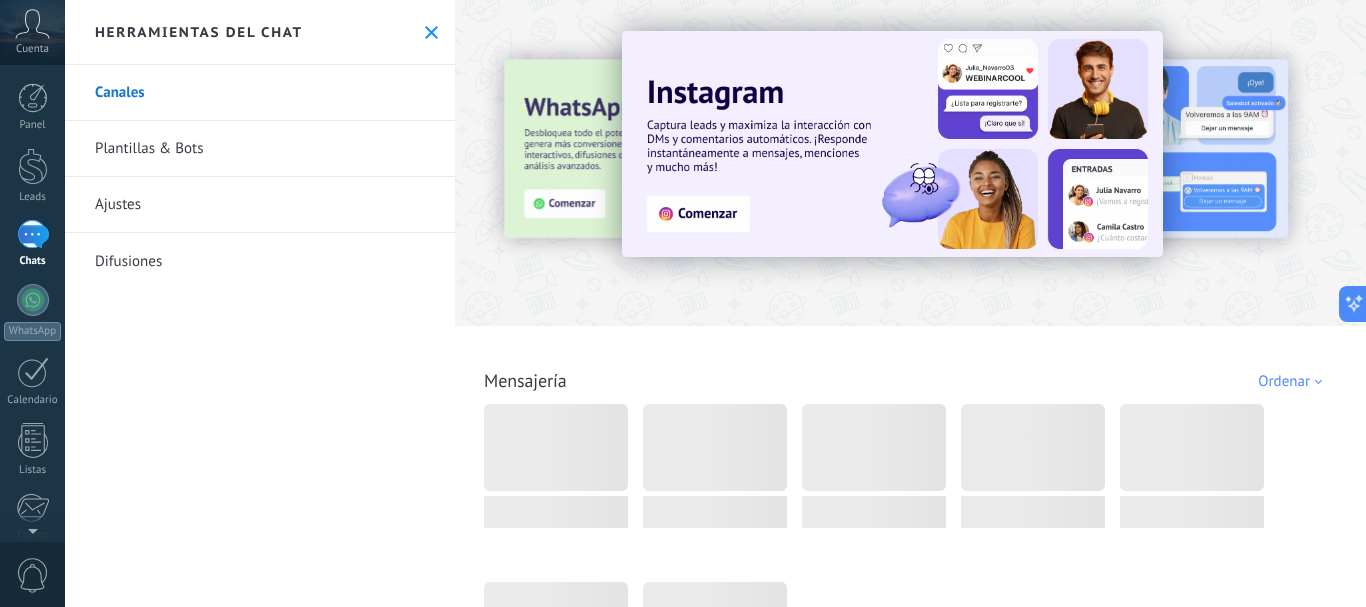 click on "Plantillas & Bots" at bounding box center [260, 149] 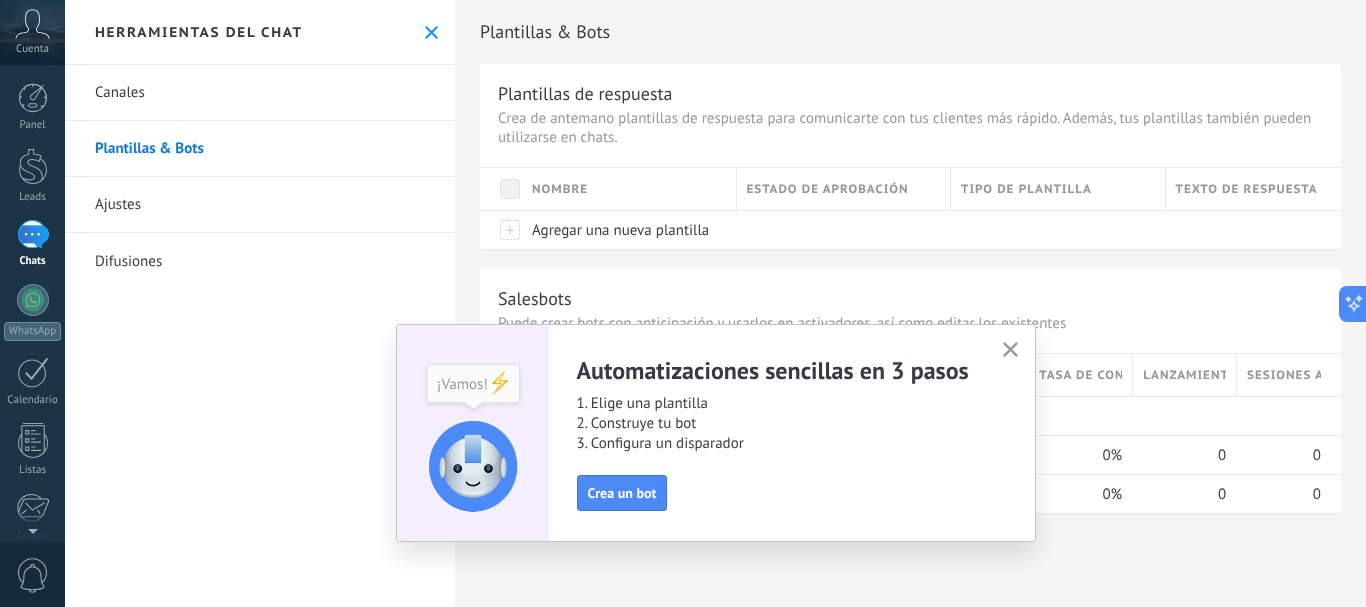 click on "Automatizaciones sencillas en 3 pasos 1. Elige una plantilla 2. Construye tu bot 3. Configura un disparador Crea un bot" at bounding box center (716, 433) 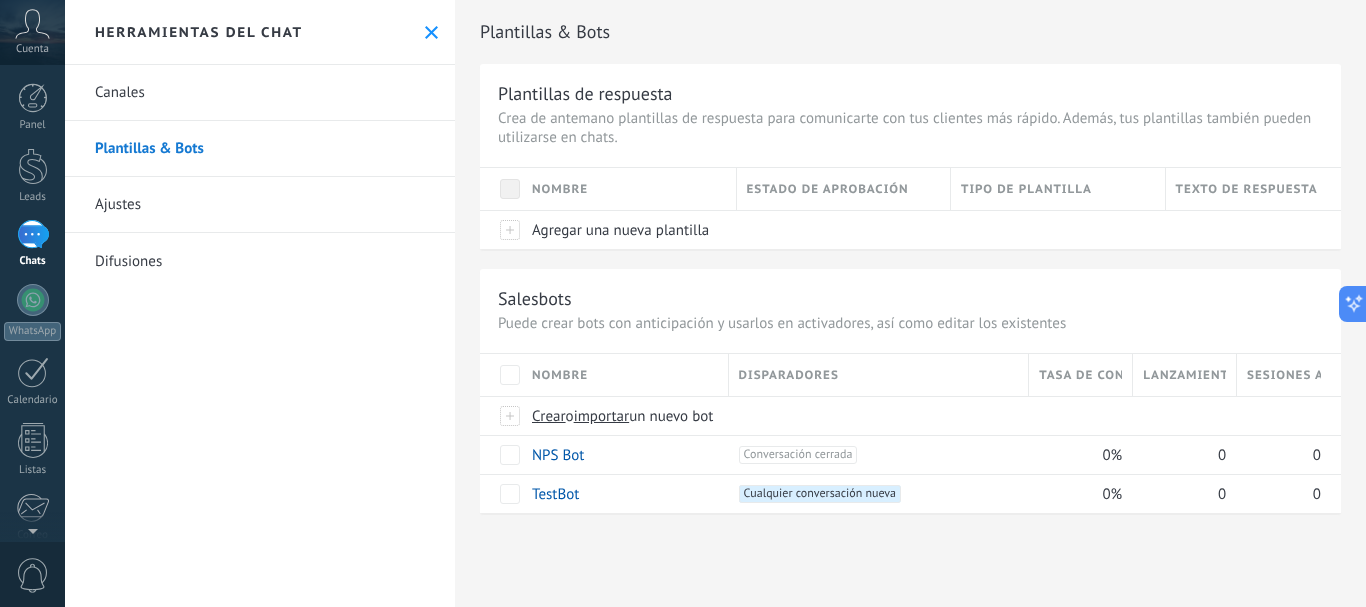 click on "Plantillas & Bots Plantillas de respuesta Crea de antemano plantillas de respuesta para comunicarte con tus clientes más rápido. Además, tus plantillas también pueden utilizarse en chats. Nombre Estado de aprobación Tipo de plantilla Texto de respuesta Agregar una nueva plantilla Salesbots Puede crear bots con anticipación y usarlos en activadores, así como editar los existentes Actualizar a Avanzado Nombre Disparadores Tasa de conversión Lanzamientos totales Sesiones activas Crear o importar un nuevo bot NPS Bot +1 Conversación cerrada +0 0% 0 0 TestBot +1 Cualquier conversación nueva +0 0% 0 0 Mostrar más avanzado Rastrear clics en links Reducir links largos y rastrear clics: cuando se habilita, los URLs que envías serán reemplazados con links de rastreo. Una vez clickeados, un evento se registrará en el feed del lead. Abajo seleccione las fuentes que utilizan esta característica WhatsApp Business Potenciar la IA Rusa Inglés Español Portugués Indonesio" at bounding box center [910, 278] 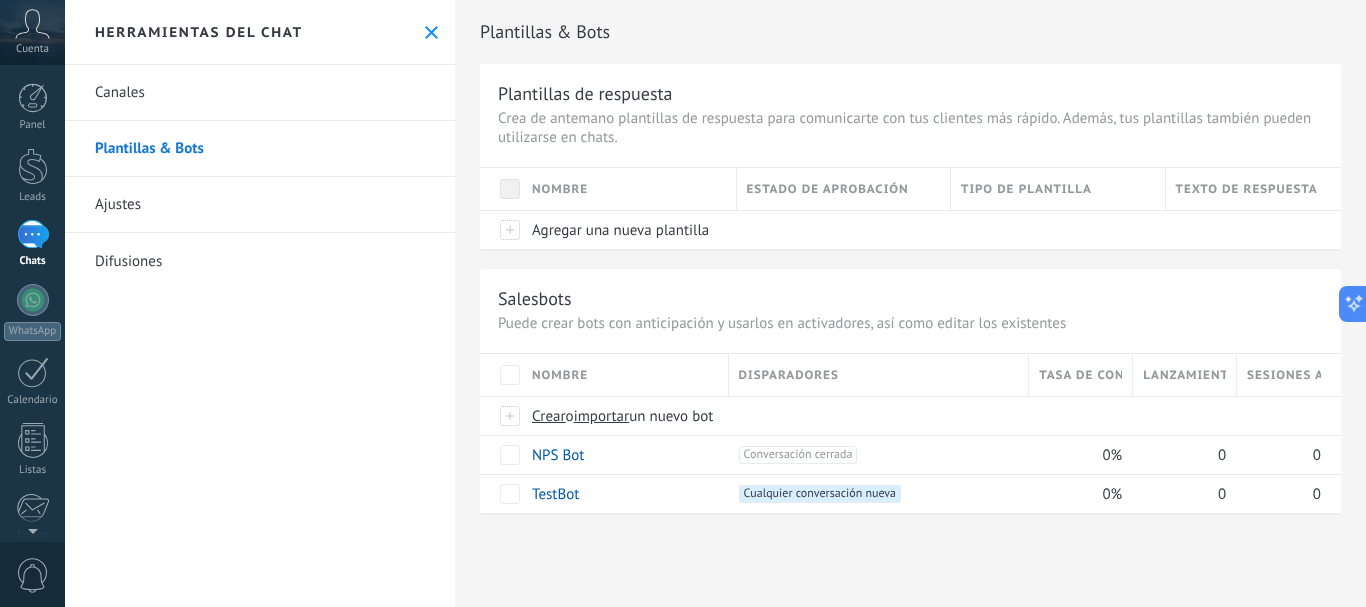 click on "Plantillas & Bots Plantillas de respuesta Crea de antemano plantillas de respuesta para comunicarte con tus clientes más rápido. Además, tus plantillas también pueden utilizarse en chats. Nombre Estado de aprobación Tipo de plantilla Texto de respuesta Agregar una nueva plantilla Salesbots Puede crear bots con anticipación y usarlos en activadores, así como editar los existentes Actualizar a Avanzado Nombre Disparadores Tasa de conversión Lanzamientos totales Sesiones activas Crear o importar un nuevo bot NPS Bot +1 Conversación cerrada +0 0% 0 0 TestBot +1 Cualquier conversación nueva +0 0% 0 0 Mostrar más avanzado Rastrear clics en links Reducir links largos y rastrear clics: cuando se habilita, los URLs que envías serán reemplazados con links de rastreo. Una vez clickeados, un evento se registrará en el feed del lead. Abajo seleccione las fuentes que utilizan esta característica WhatsApp Business Potenciar la IA Rusa Inglés Español Portugués Indonesio" at bounding box center (910, 278) 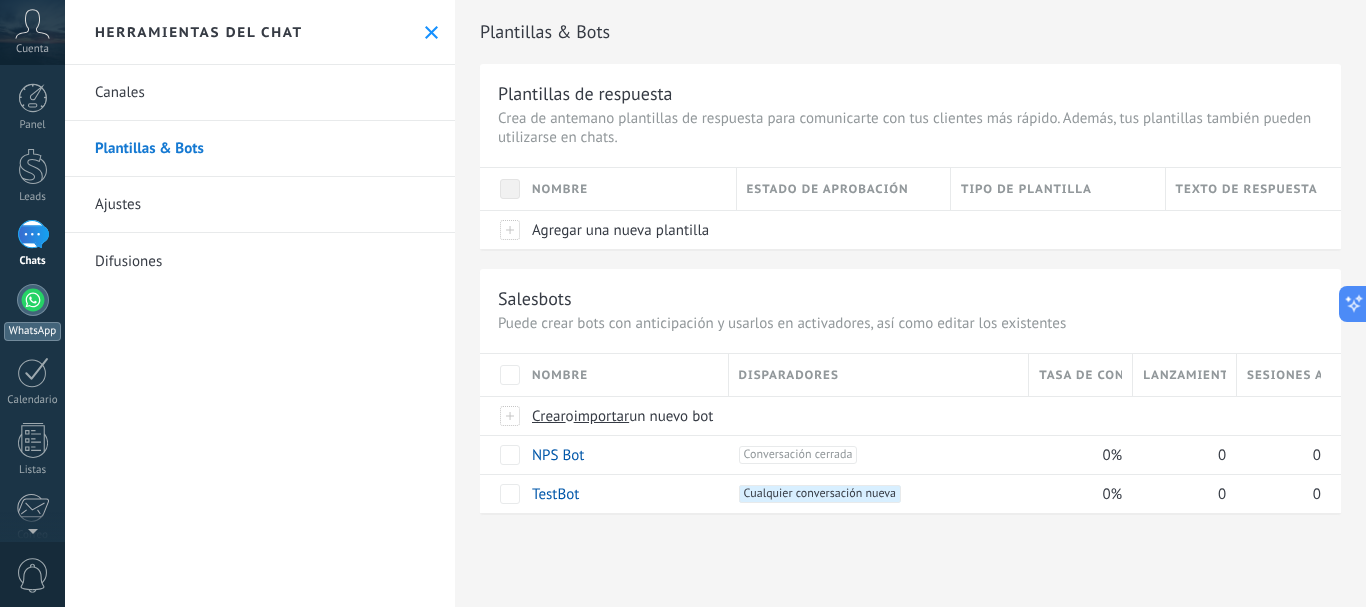 click at bounding box center [33, 300] 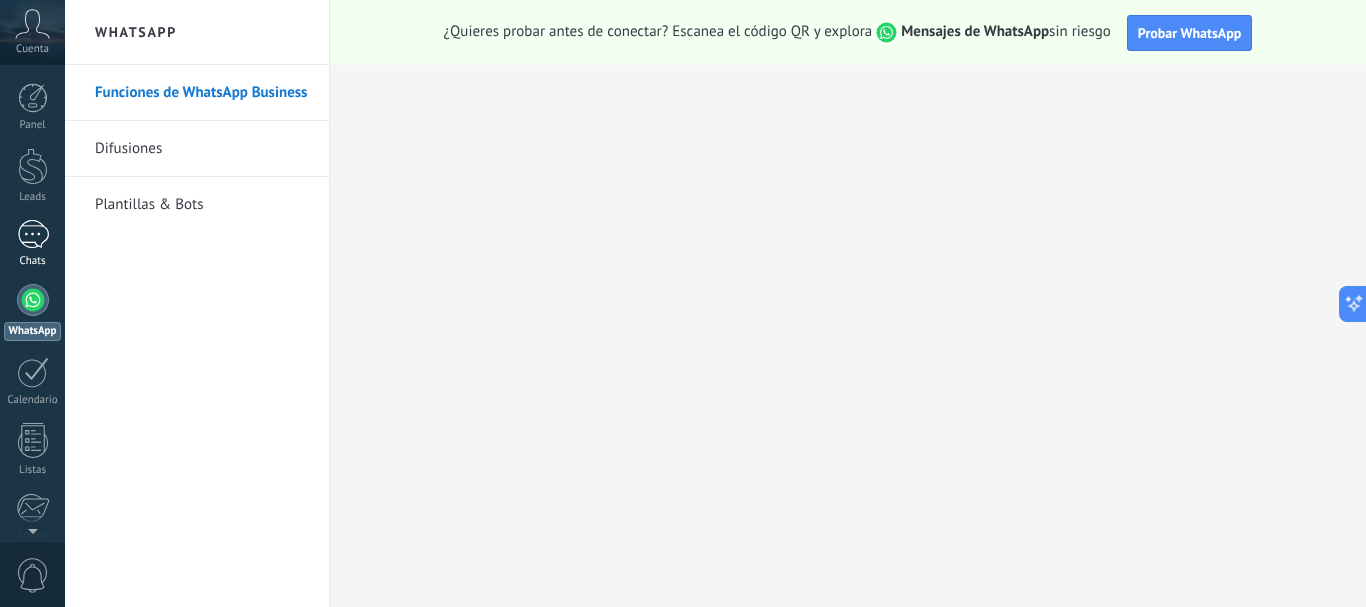 click at bounding box center [33, 234] 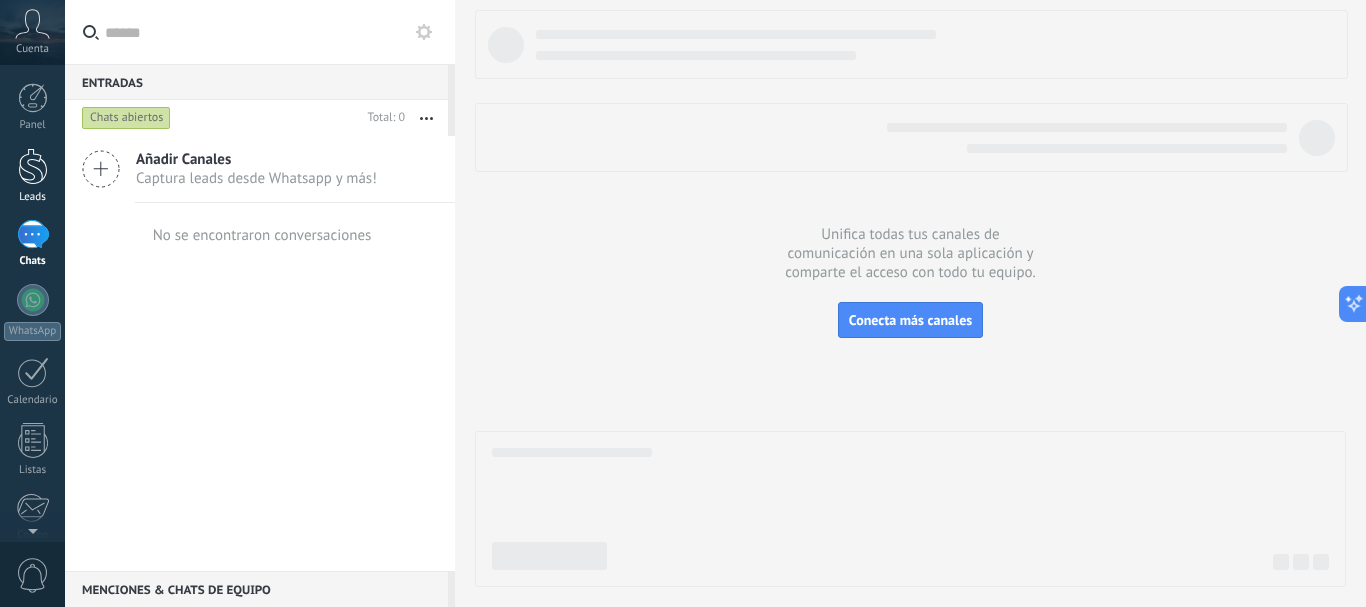 click at bounding box center [33, 166] 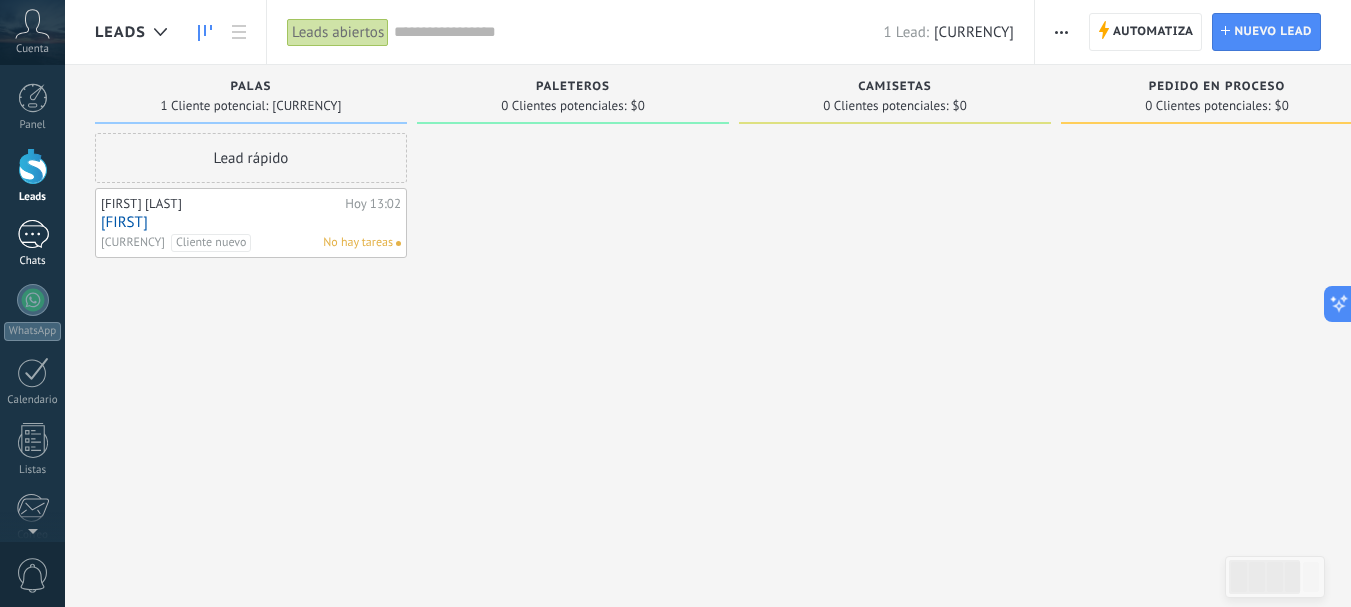 click at bounding box center (33, 234) 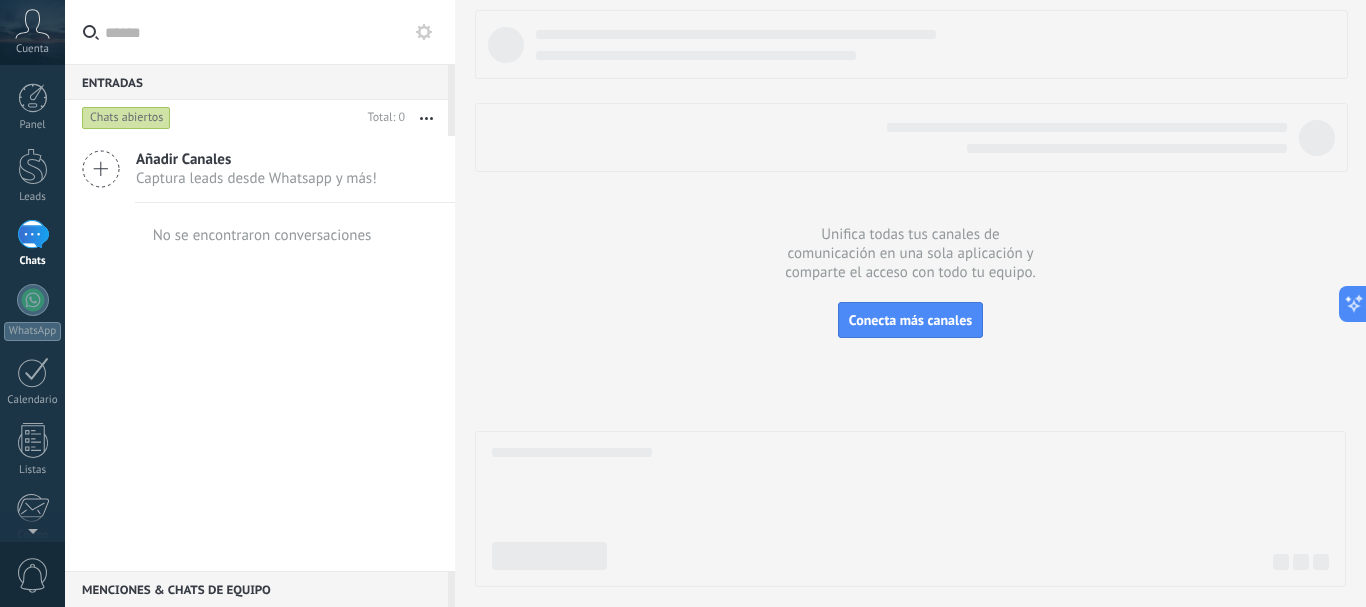 click on "Añadir Canales" at bounding box center [256, 159] 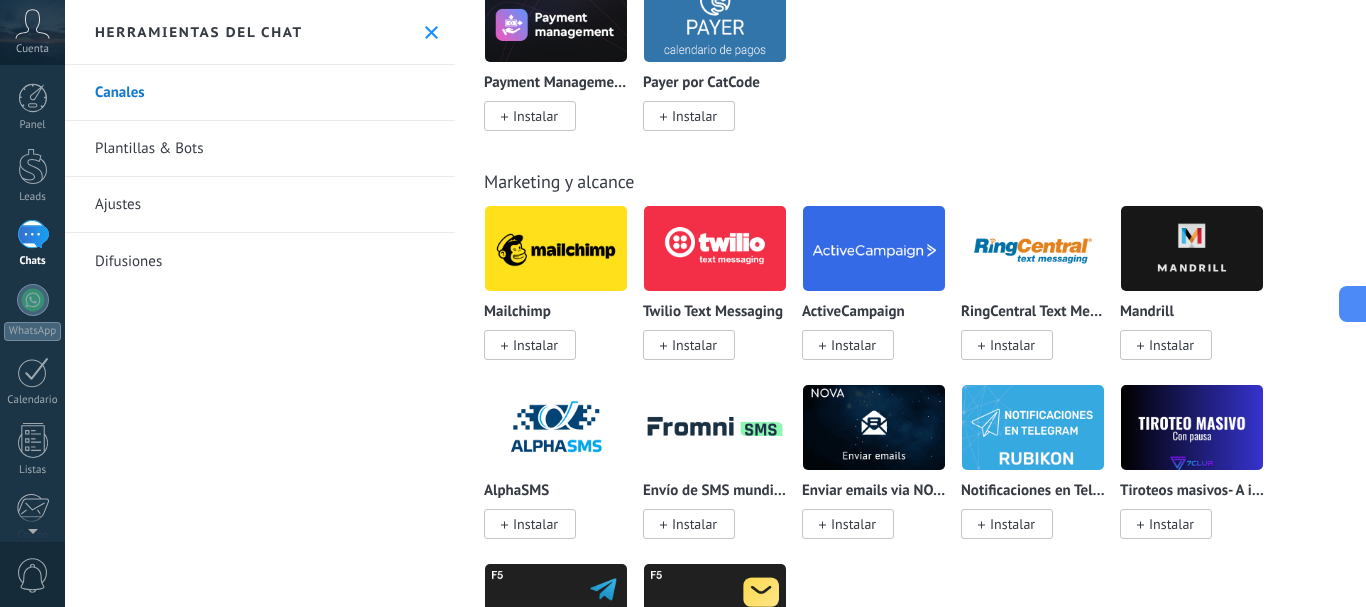 scroll, scrollTop: 4100, scrollLeft: 0, axis: vertical 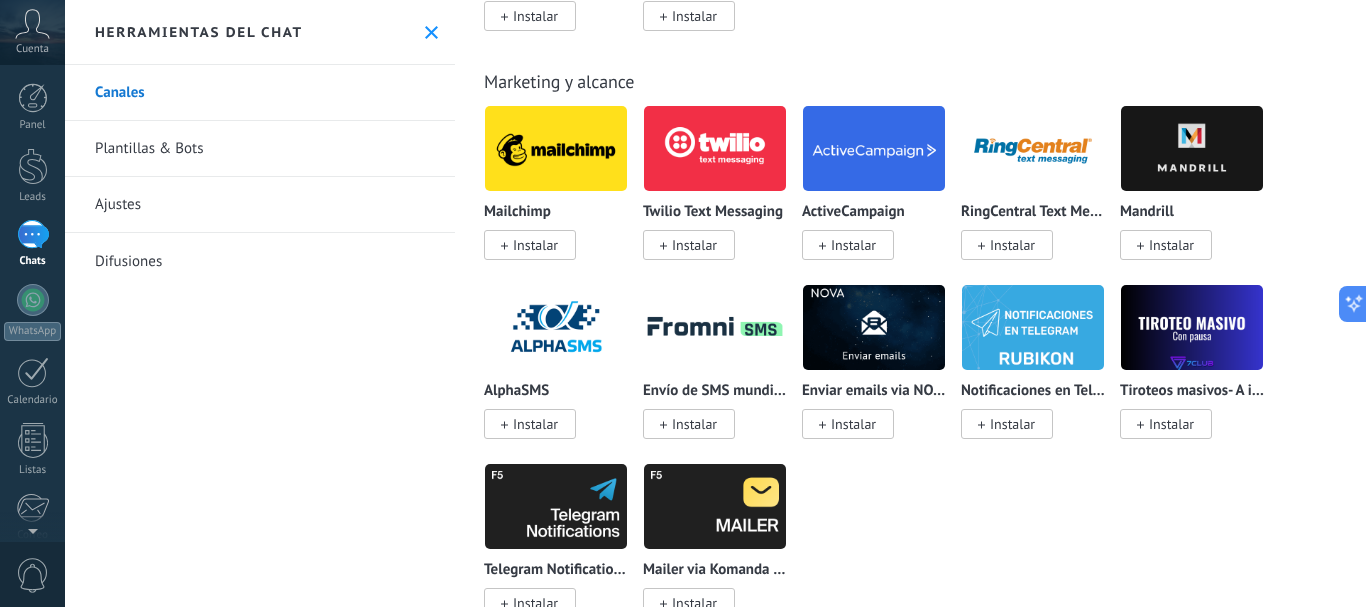 click on "Marketing y alcance Mailchimp Instalar Twilio Text Messaging Instalar ActiveCampaign Instalar RingCentral Text Messaging Instalar Mandrill Instalar AlphaSMS Instalar Envío de SMS mundiald por Fromni Instalar Enviar emails via NOVA Instalar Notificaciones en Telegram Instalar Tiroteos masivos- A intervalos - Via 7Club Instalar Telegram Notifications via Komanda F5 Instalar Mailer via Komanda F5 Instalar" at bounding box center (910, 323) 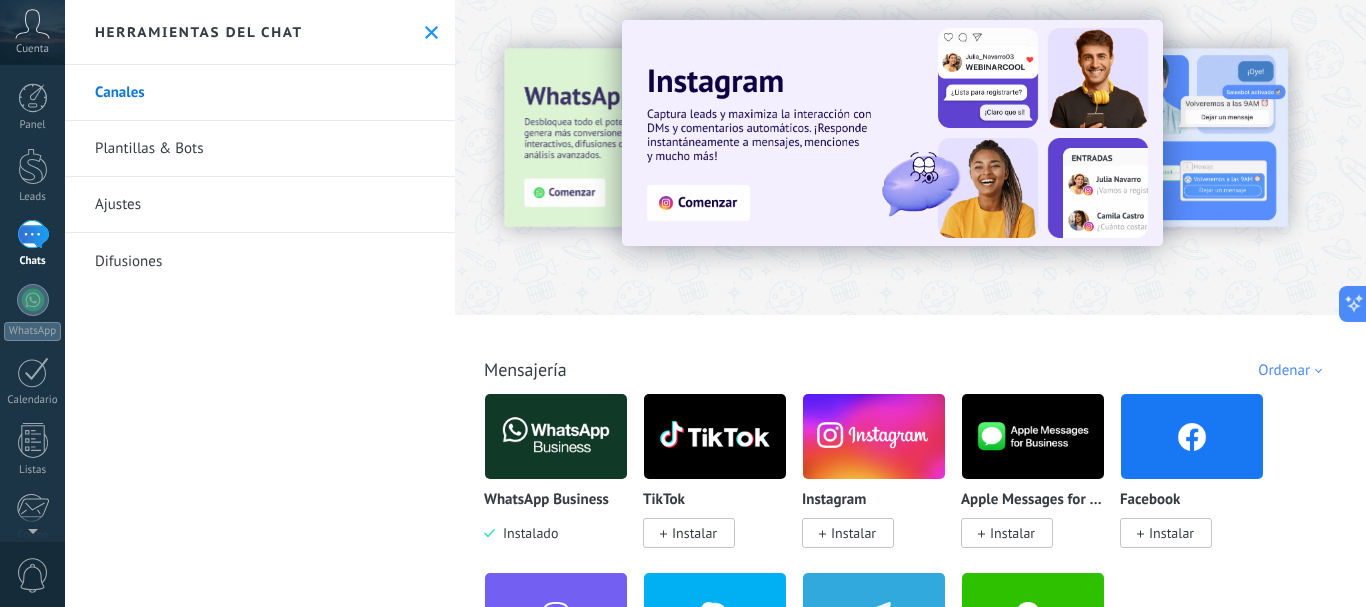 scroll, scrollTop: 0, scrollLeft: 0, axis: both 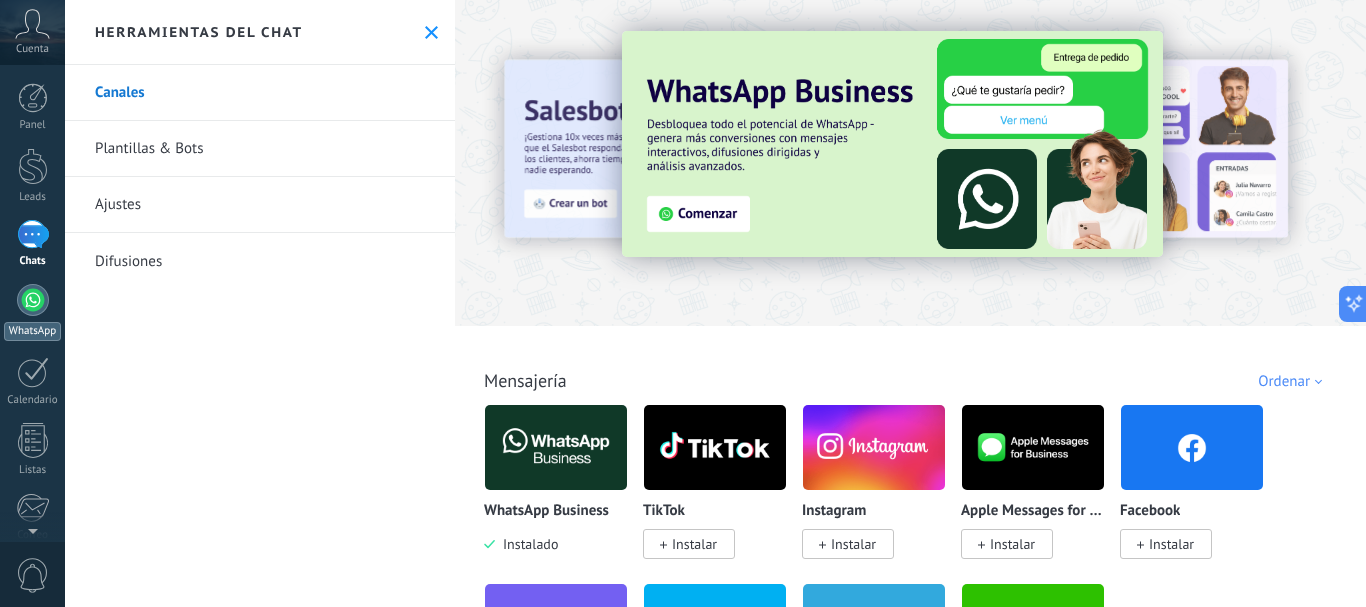click at bounding box center [33, 300] 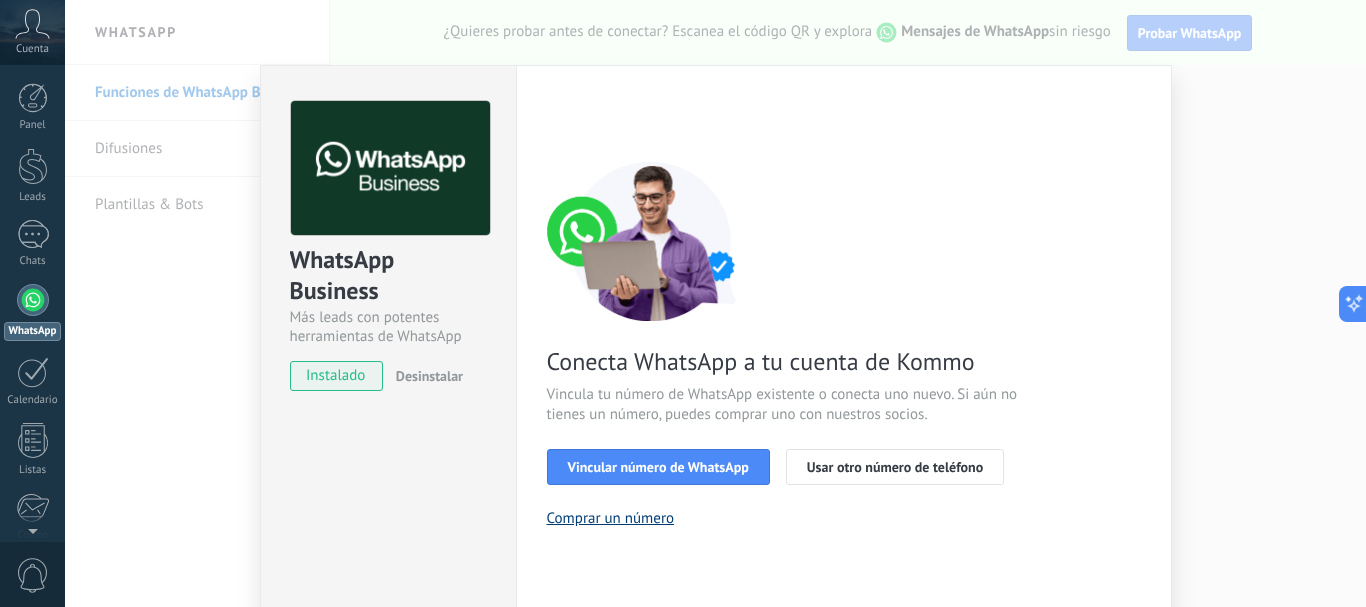 click on "Comprar un número" at bounding box center [611, 518] 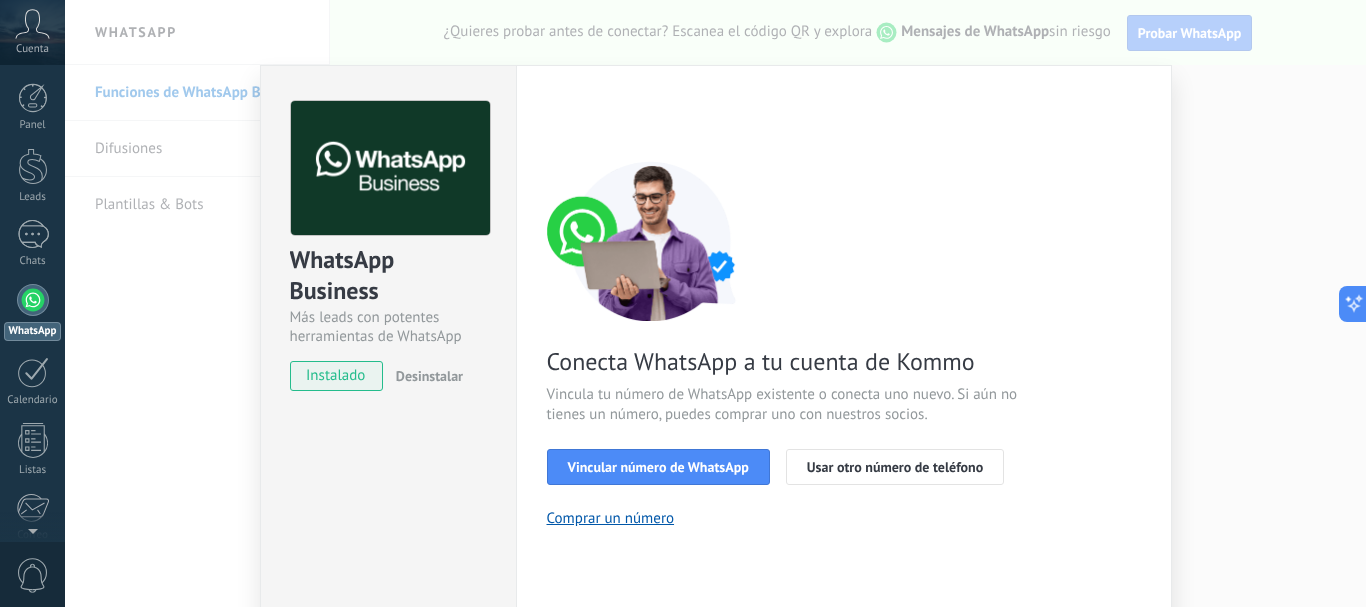 click on "WhatsApp Business Más leads con potentes herramientas de WhatsApp instalado Desinstalar ¿Quieres probar la integración primero?   Escanea el código QR   para ver cómo funciona." at bounding box center [388, 410] 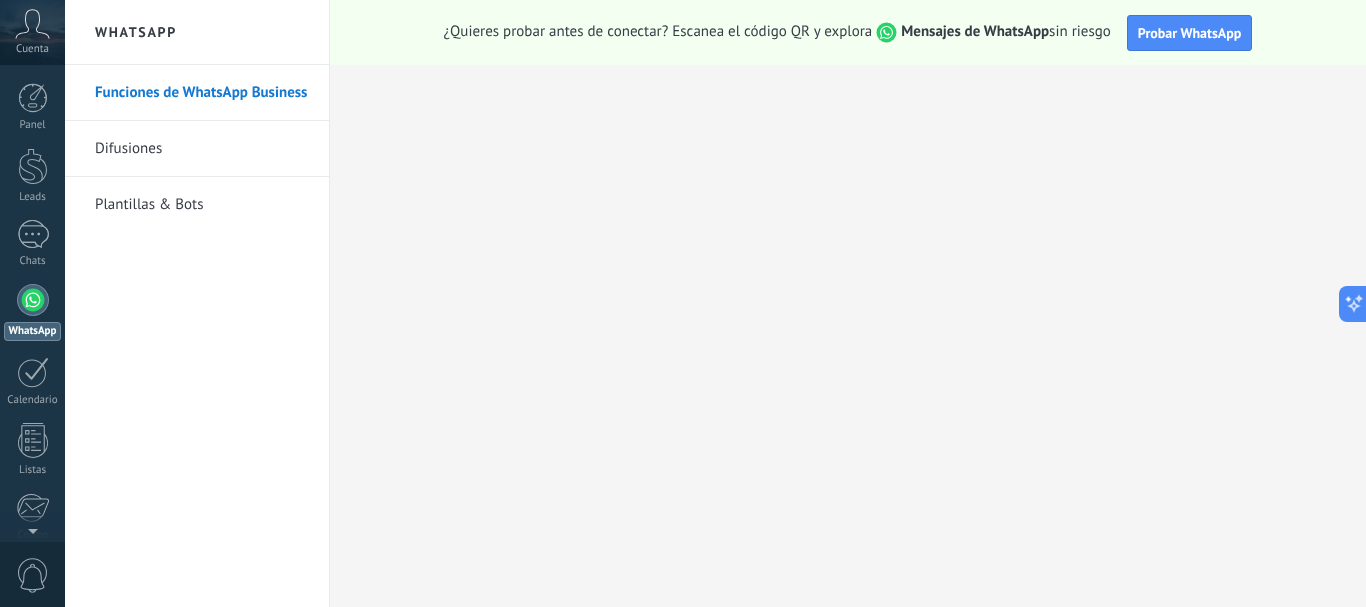 click on "Funciones de WhatsApp Business Difusiones Plantillas & Bots" at bounding box center [197, 336] 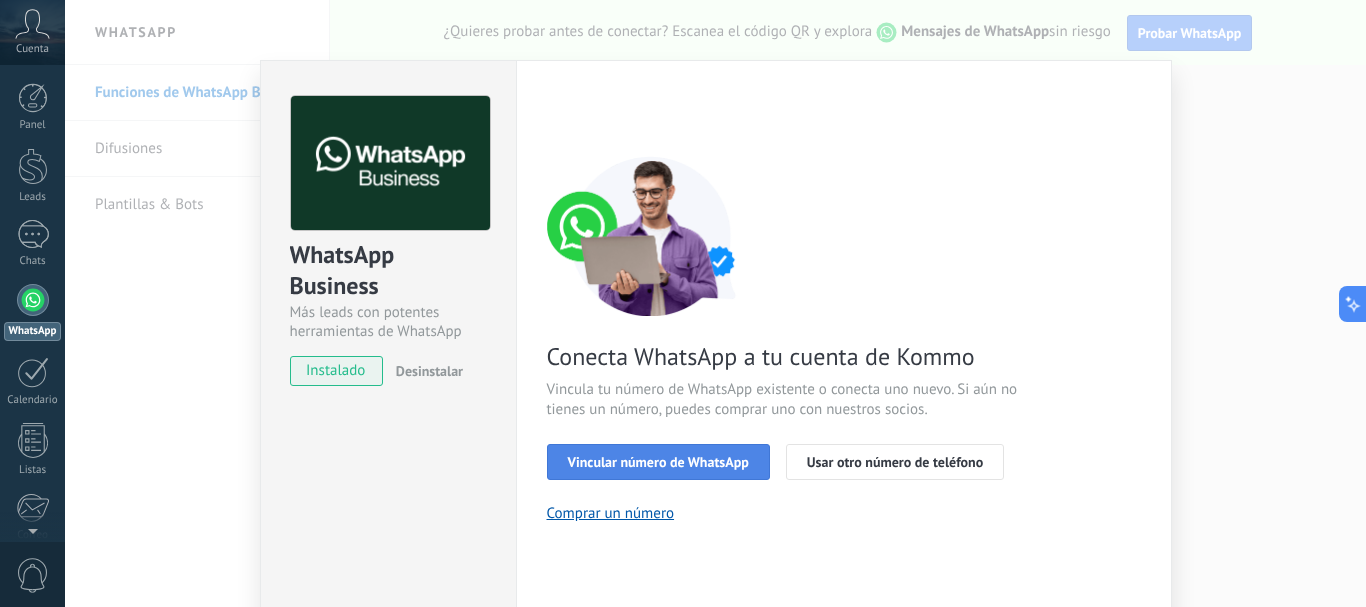 scroll, scrollTop: 0, scrollLeft: 0, axis: both 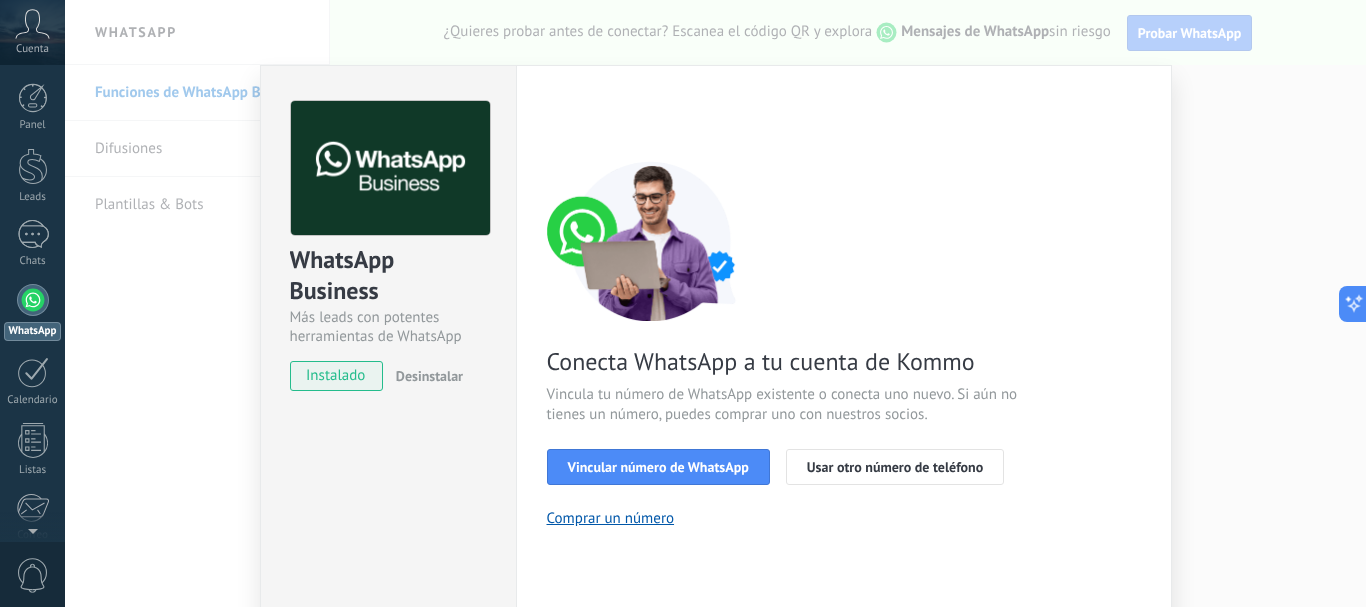 click on "WhatsApp Business Más leads con potentes herramientas de WhatsApp instalado Desinstalar ¿Quieres probar la integración primero?   Escanea el código QR   para ver cómo funciona. Configuraciones Autorizaciones Esta pestaña registra a los usuarios que han concedido acceso a las integración a esta cuenta. Si deseas remover la posibilidad que un usuario pueda enviar solicitudes a la cuenta en nombre de esta integración, puedes revocar el acceso. Si el acceso a todos los usuarios es revocado, la integración dejará de funcionar. Esta aplicacion está instalada, pero nadie le ha dado acceso aun. WhatsApp Cloud API más _:  Guardar < Volver 1 Seleccionar aplicación 2 Conectar Facebook  3 Finalizar configuración Conecta WhatsApp a tu cuenta de Kommo Vincula tu número de WhatsApp existente o conecta uno nuevo. Si aún no tienes un número, puedes comprar uno con nuestros socios. Vincular número de WhatsApp Usar otro número de teléfono Comprar un número ¿Necesitas ayuda?" at bounding box center (715, 303) 